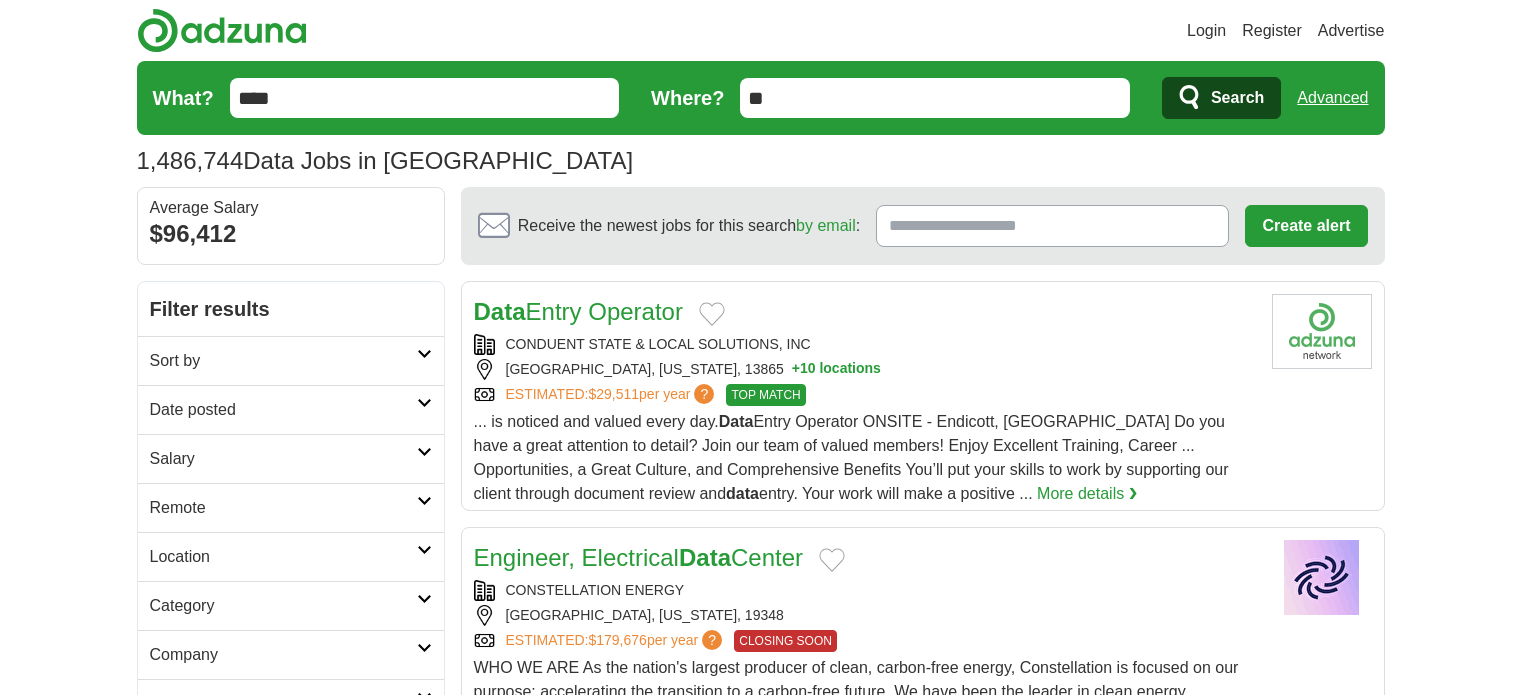 scroll, scrollTop: 0, scrollLeft: 0, axis: both 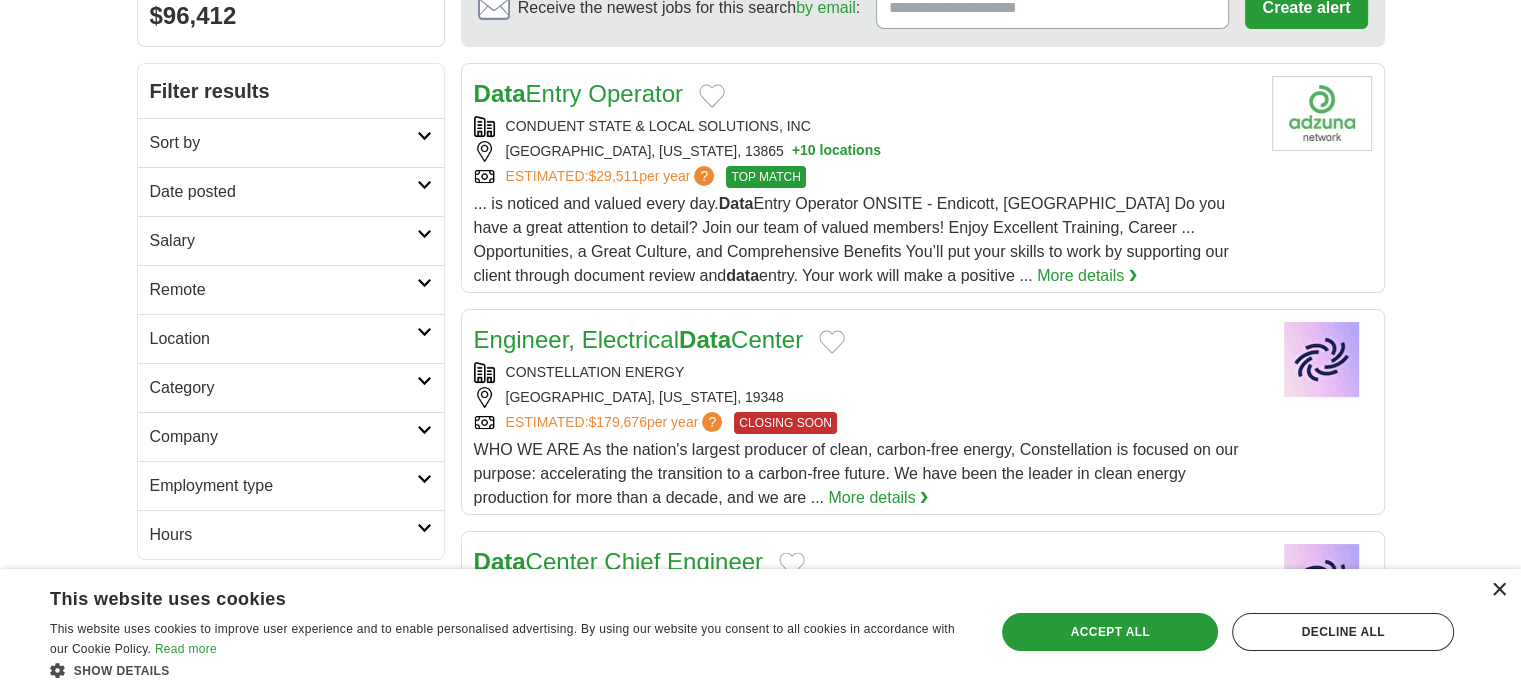 click on "×" at bounding box center [1498, 590] 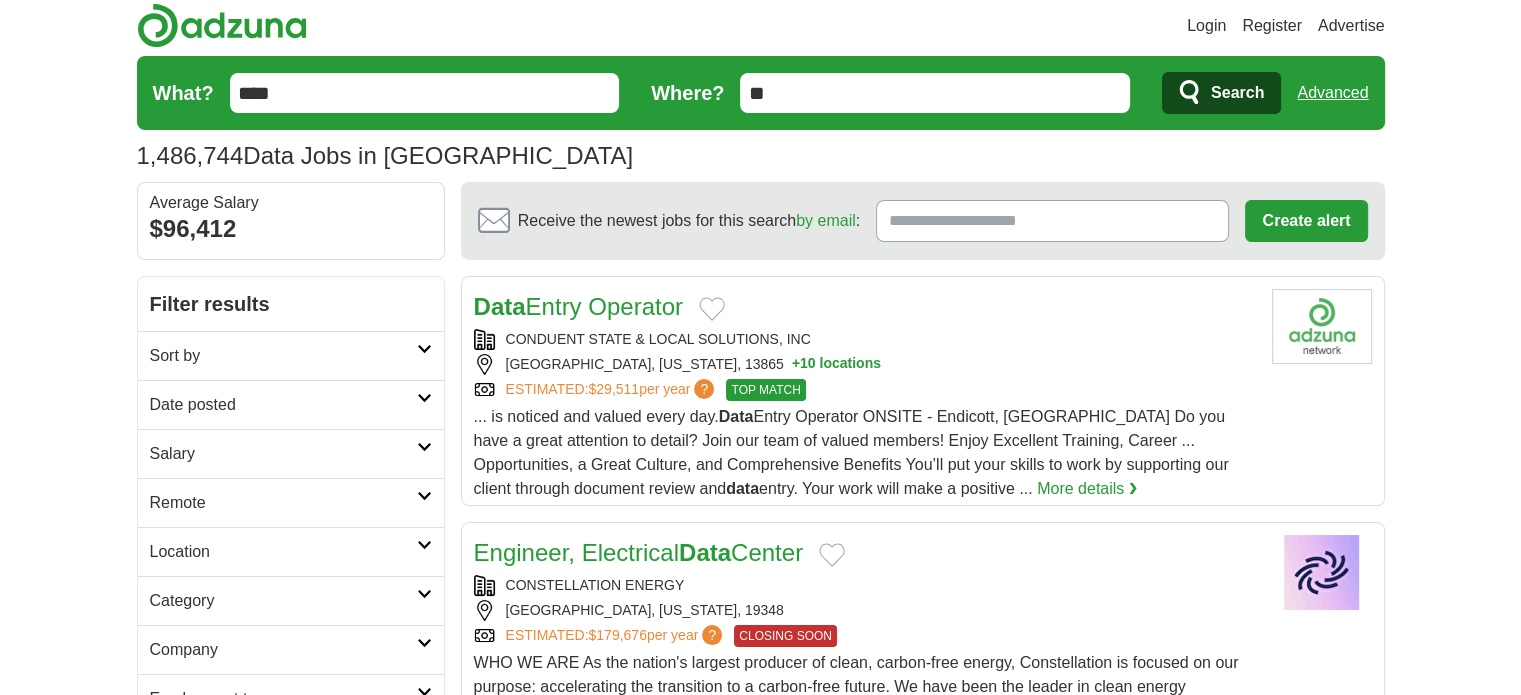 scroll, scrollTop: 0, scrollLeft: 0, axis: both 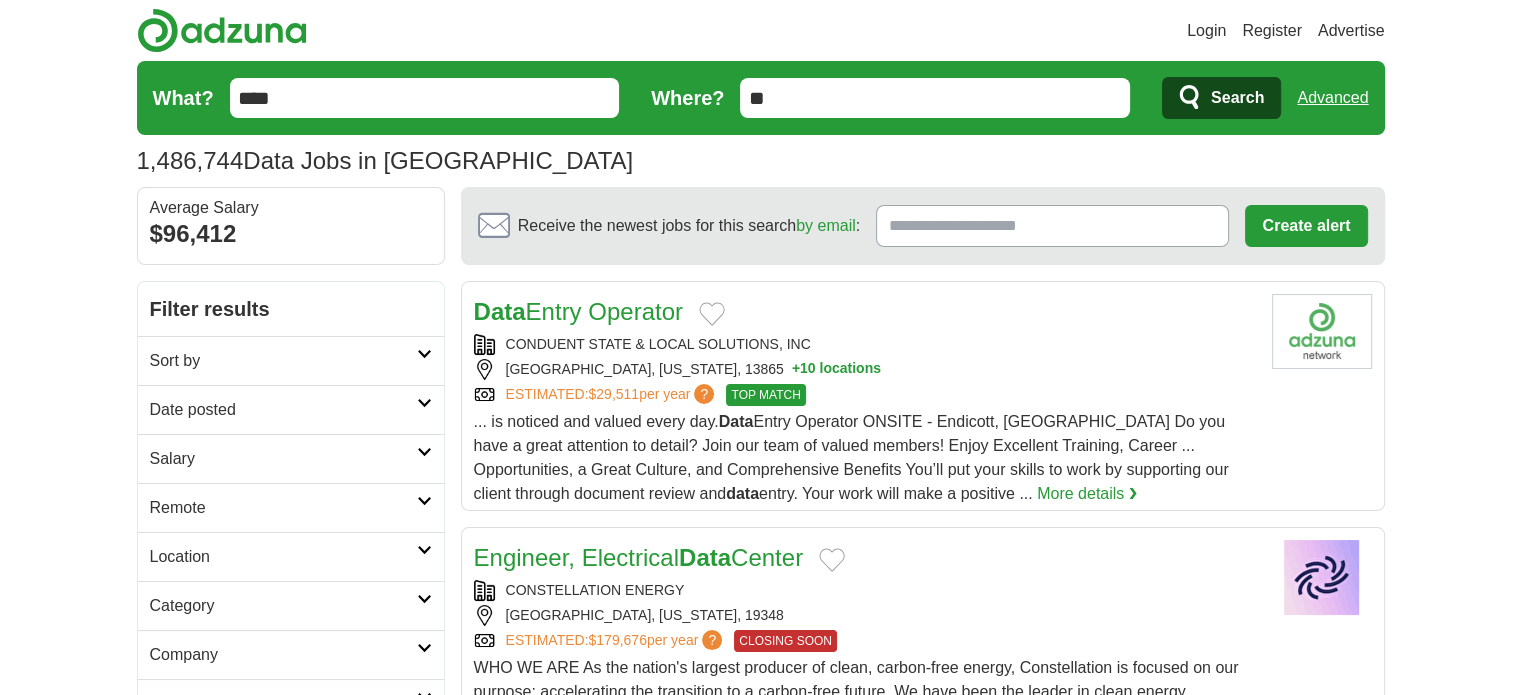 click on "Date posted" at bounding box center [283, 410] 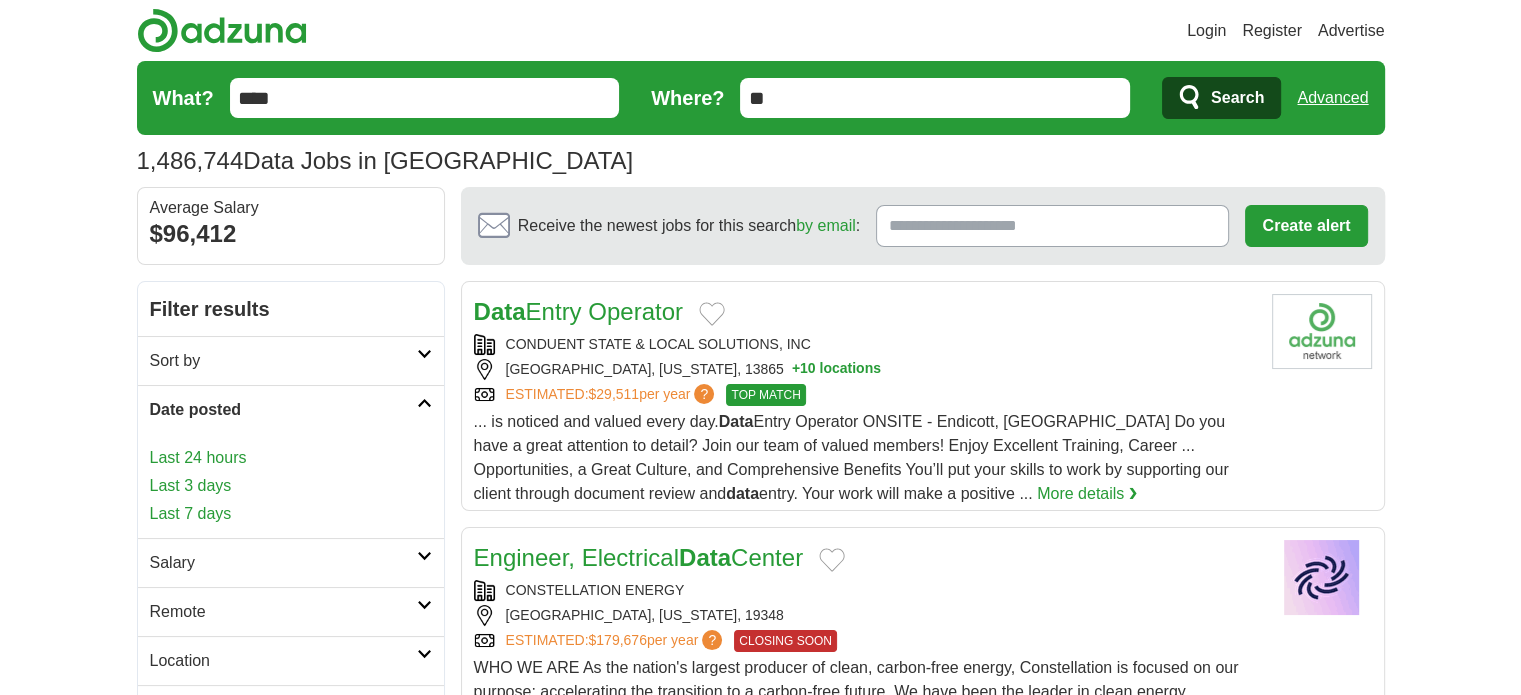 click on "Last 24 hours" at bounding box center [291, 458] 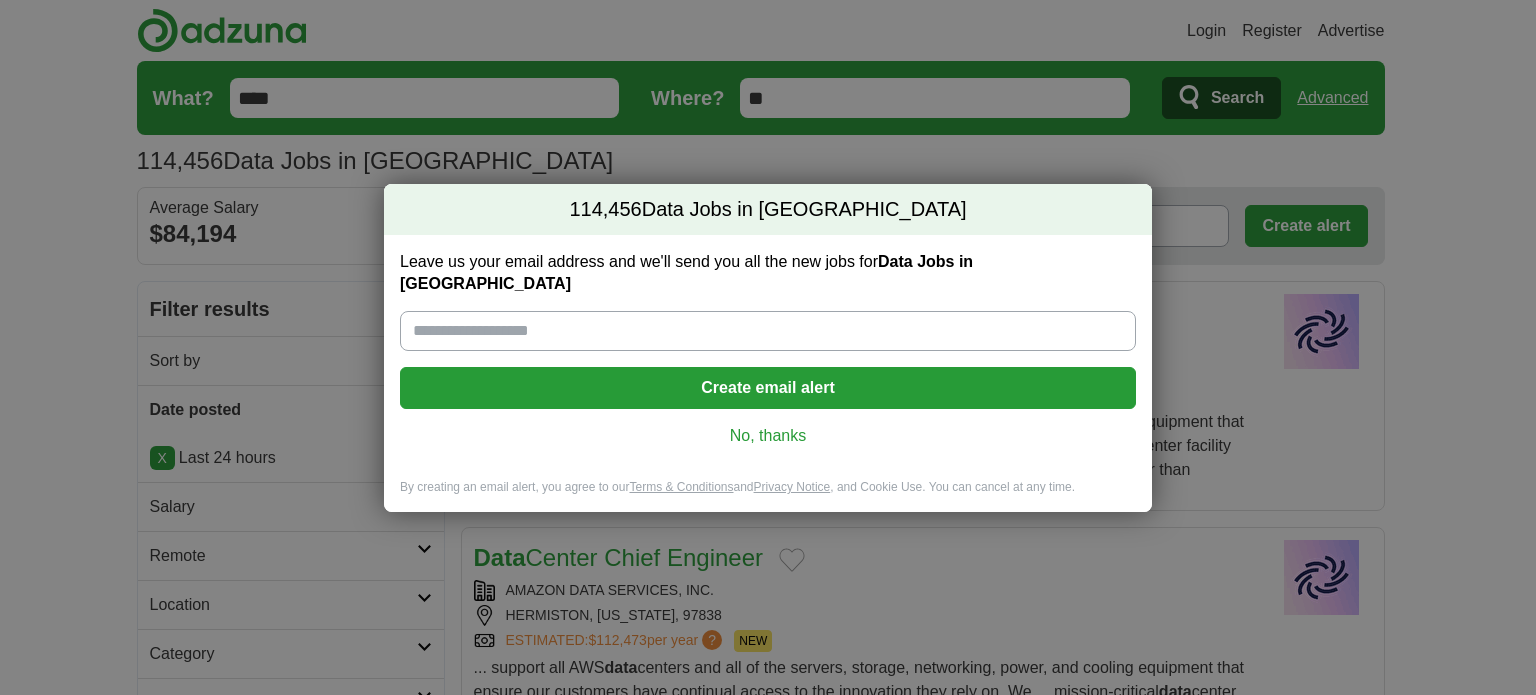 scroll, scrollTop: 0, scrollLeft: 0, axis: both 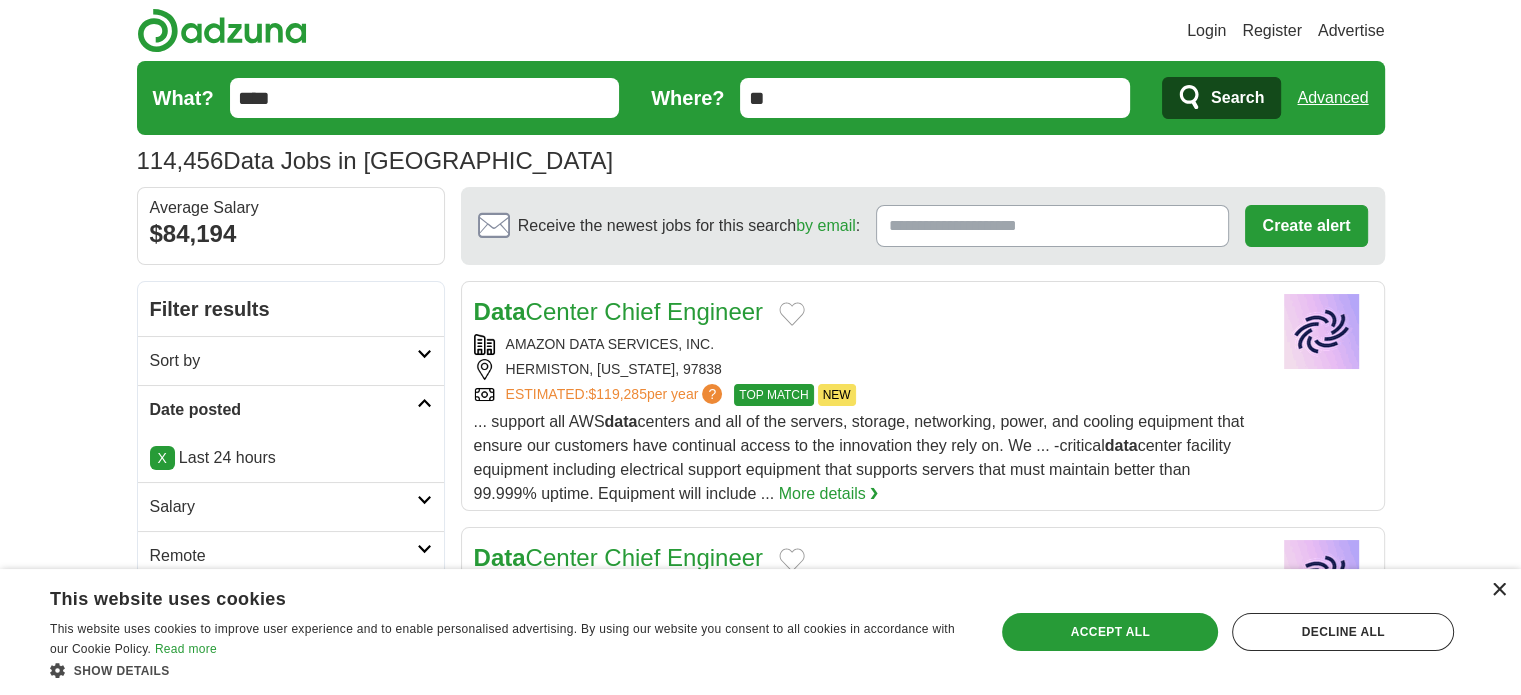 click on "×" at bounding box center (1498, 590) 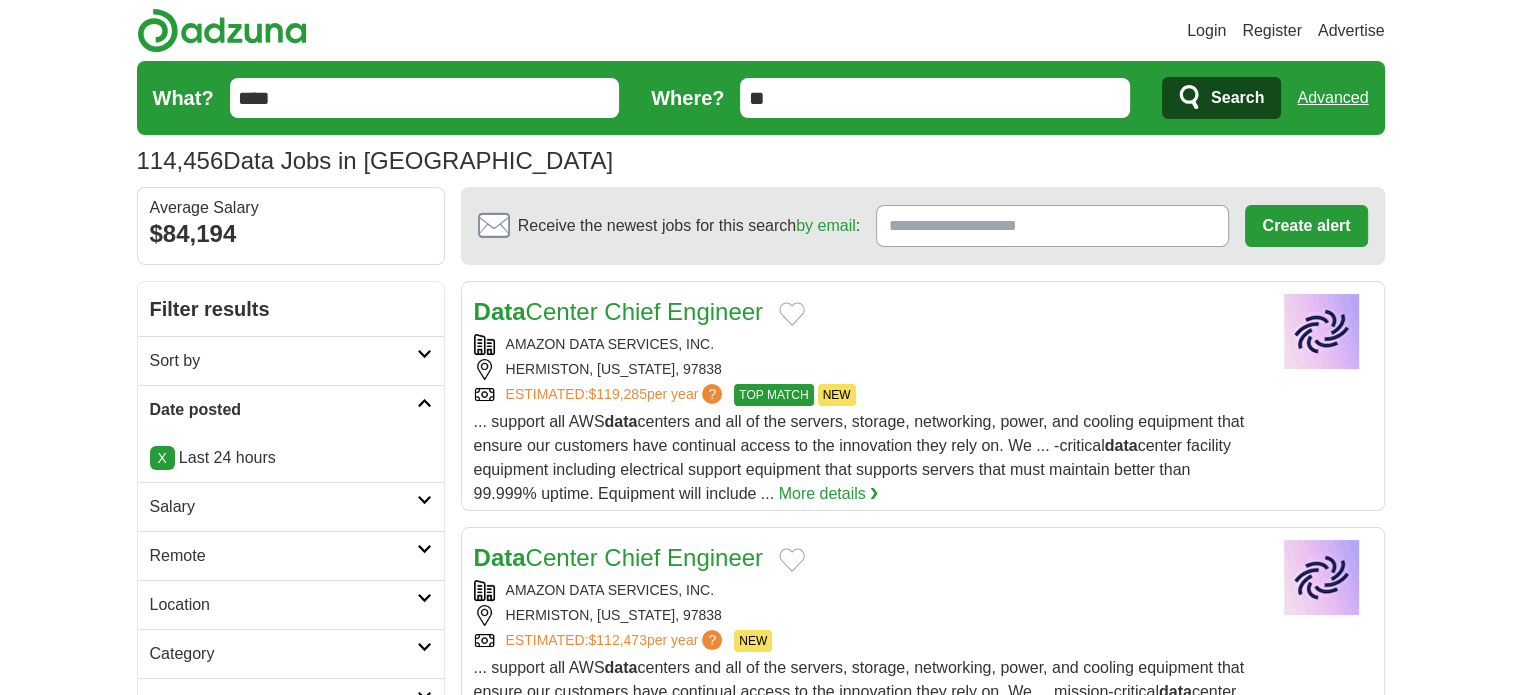click on "Sort by" at bounding box center (283, 361) 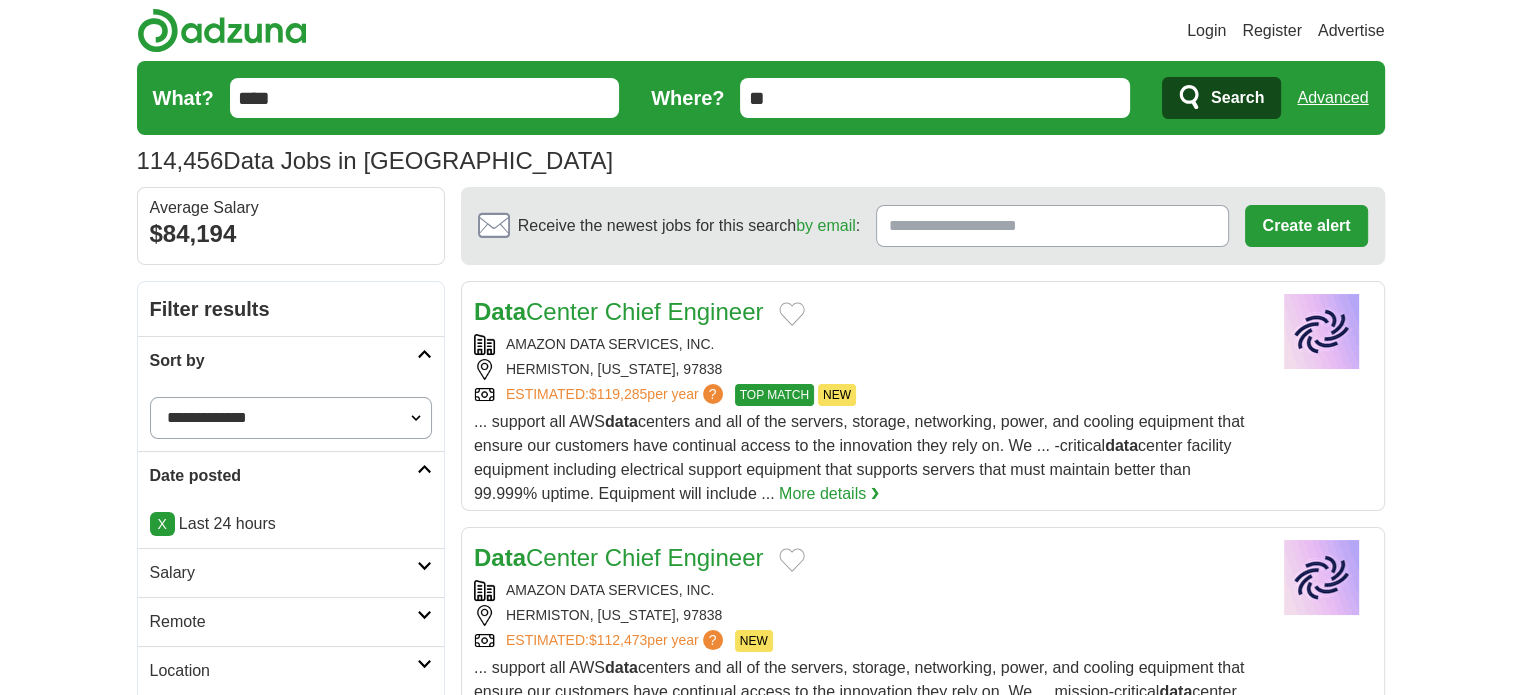click on "**********" at bounding box center (291, 418) 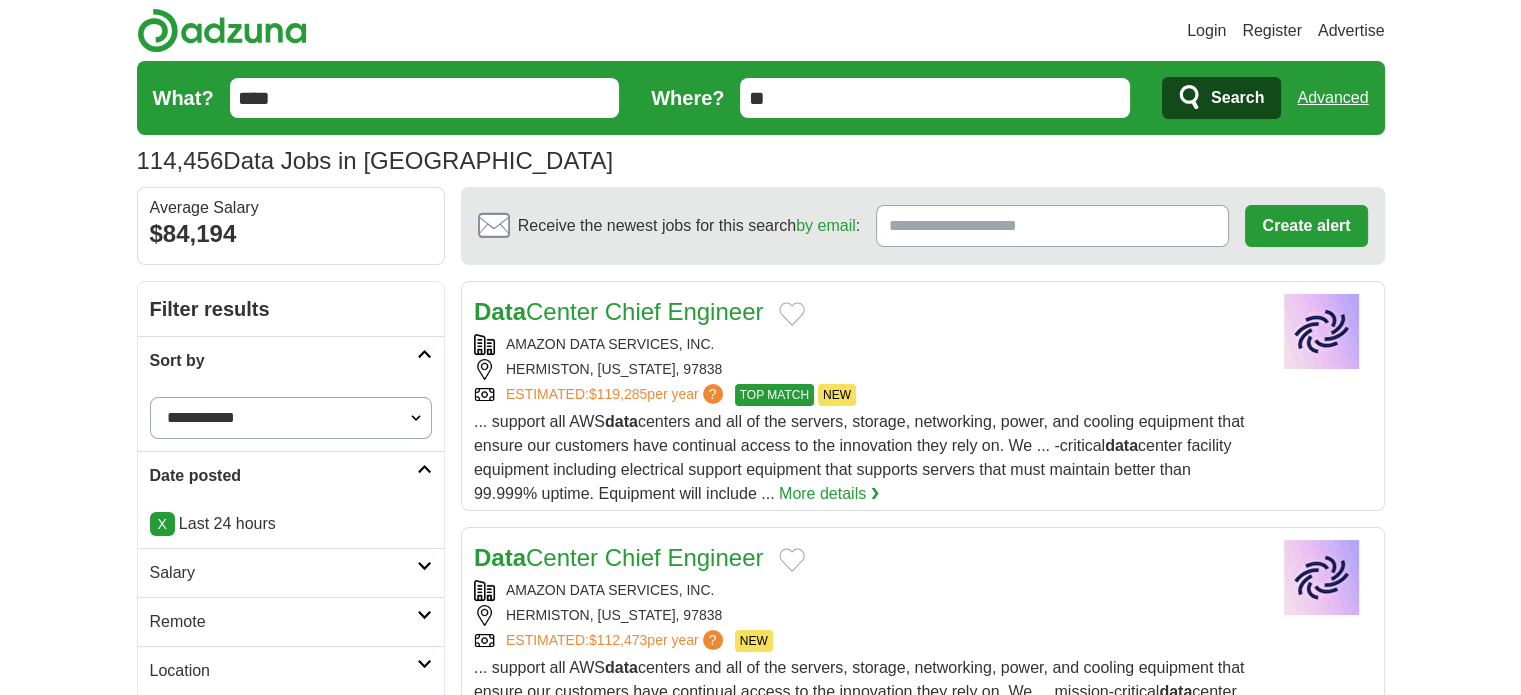 click on "**********" at bounding box center [291, 418] 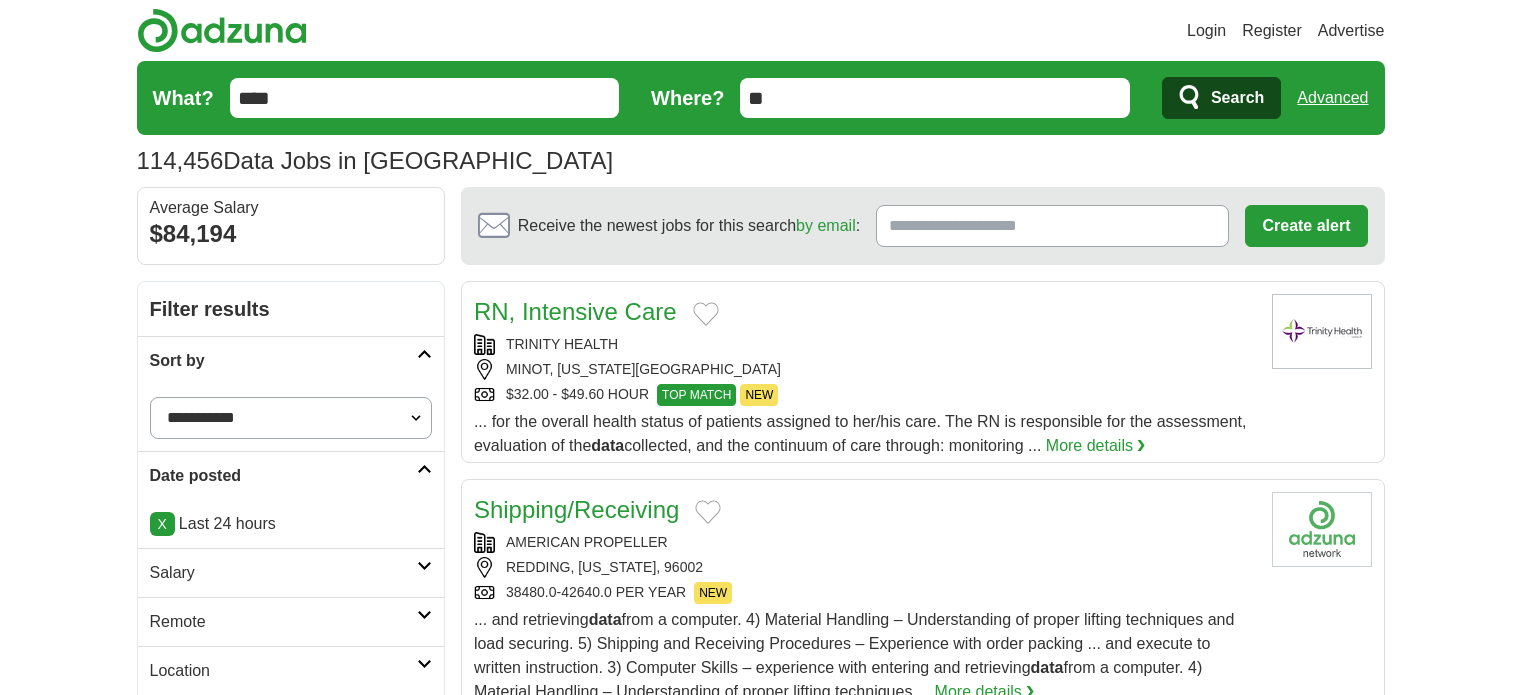 scroll, scrollTop: 0, scrollLeft: 0, axis: both 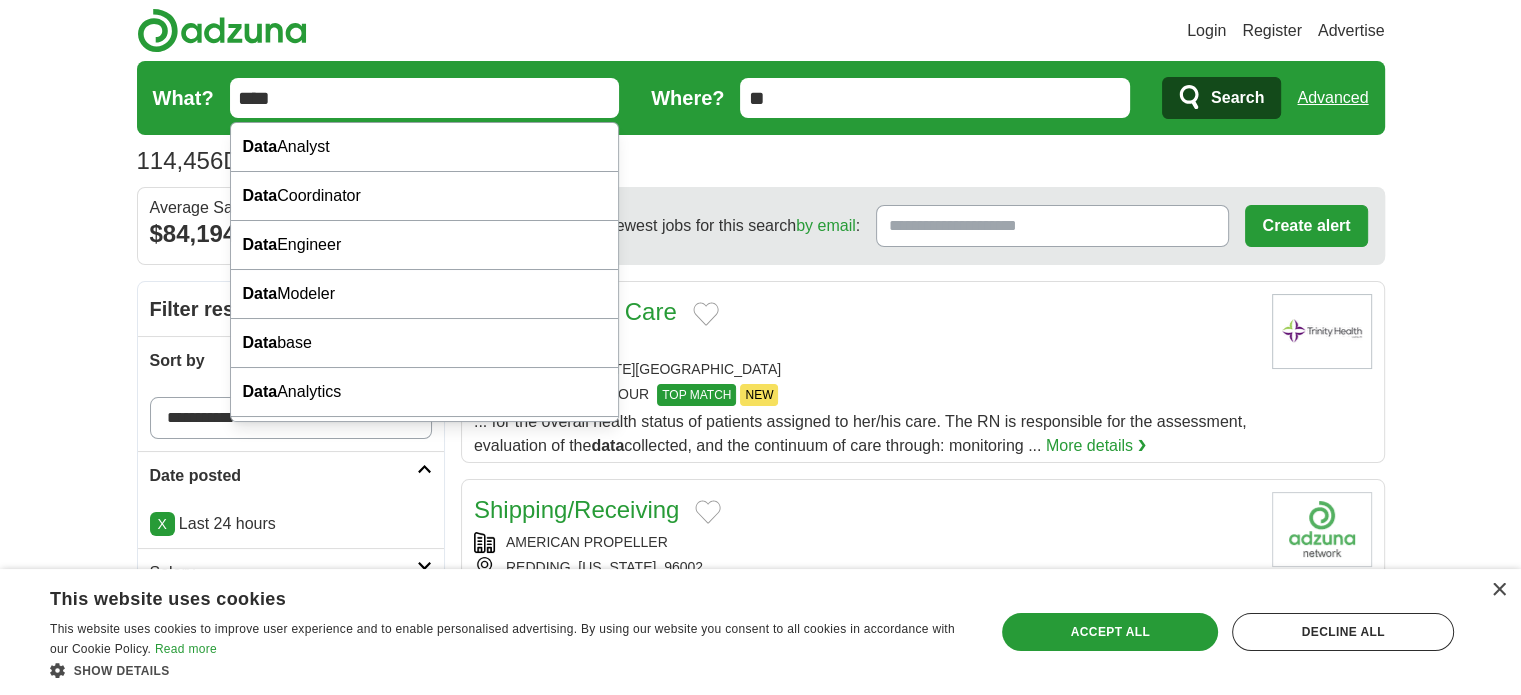 drag, startPoint x: 298, startPoint y: 96, endPoint x: 278, endPoint y: 102, distance: 20.880613 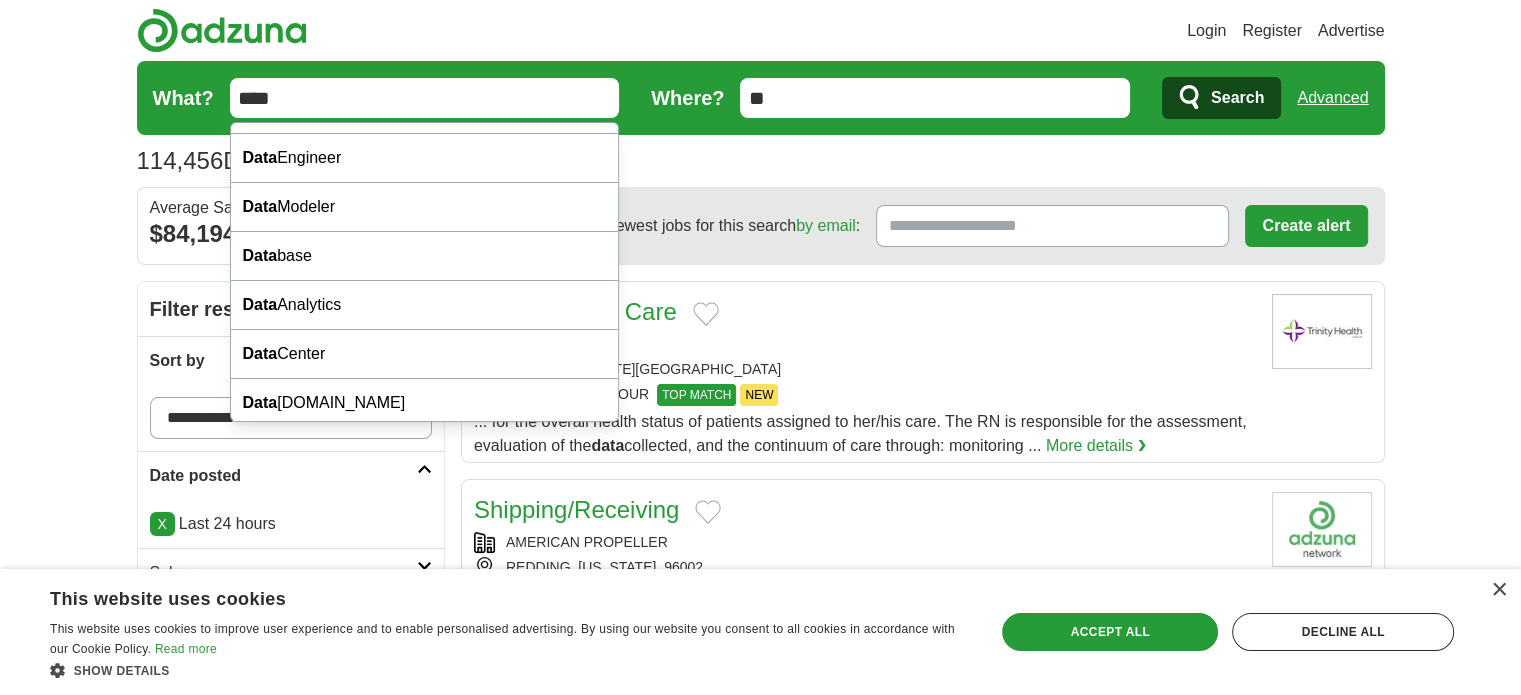 scroll, scrollTop: 140, scrollLeft: 0, axis: vertical 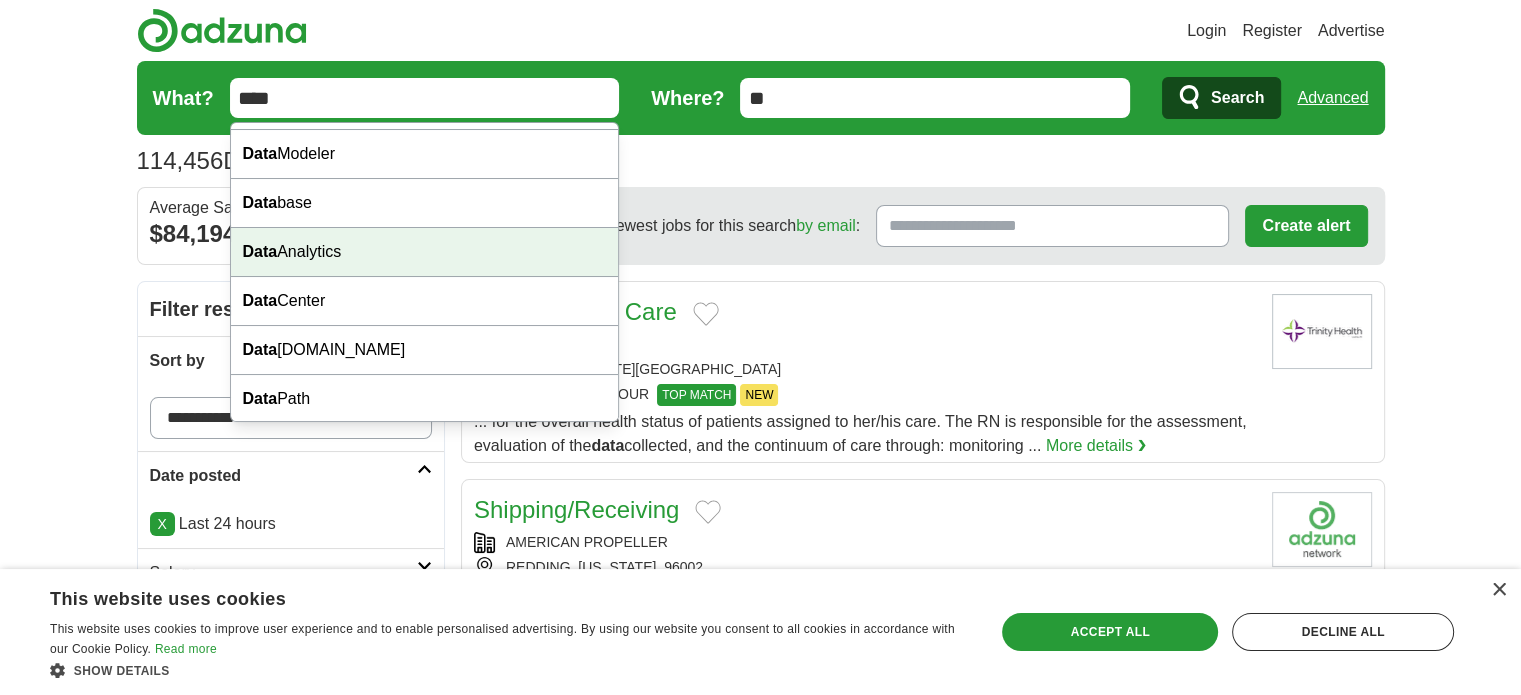 click on "Login
Register
Advertise
114,456
Data Jobs in US
Salary
Salary
Select a salary range
Salary from
from $10,000
from $20,000
from $40,000
from $60,000
from $80,000
from $100,000
per year
Remote" at bounding box center [760, 1663] 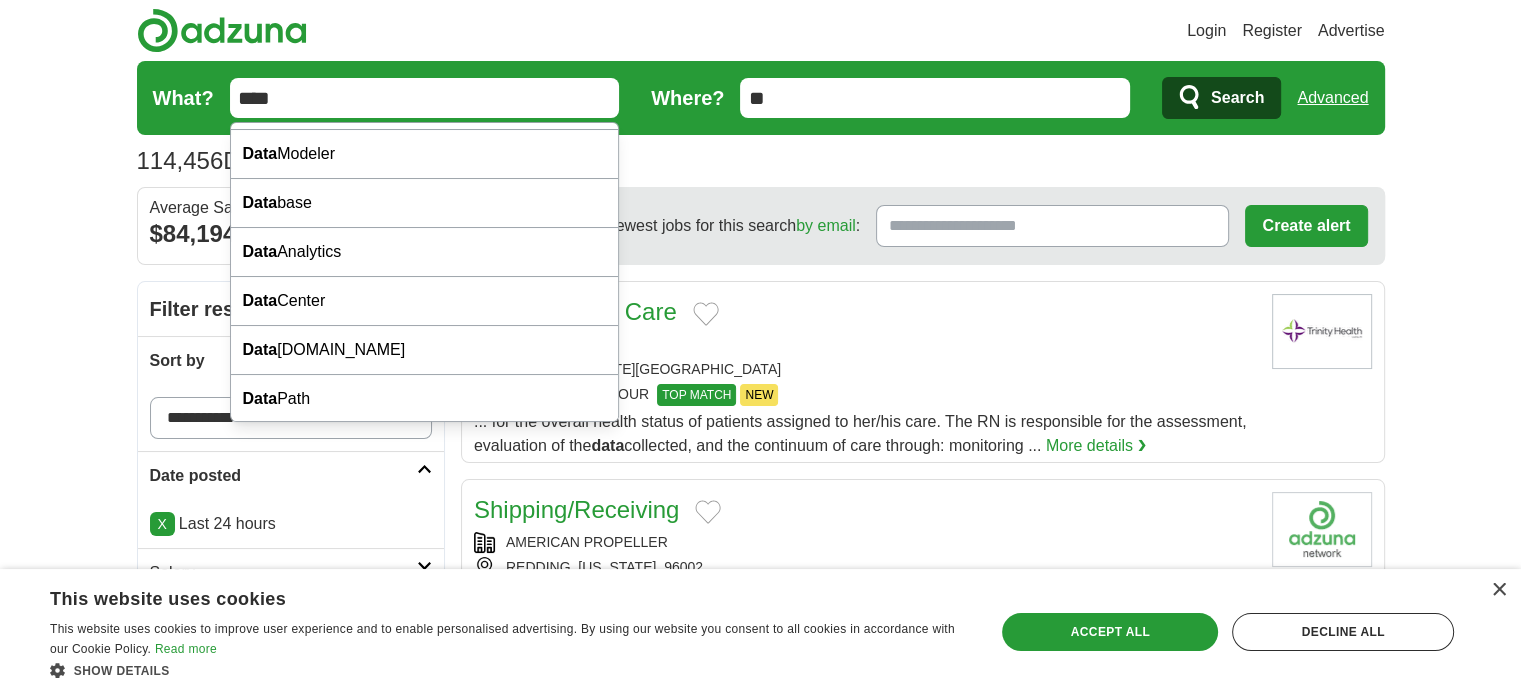 click on "****" at bounding box center [425, 98] 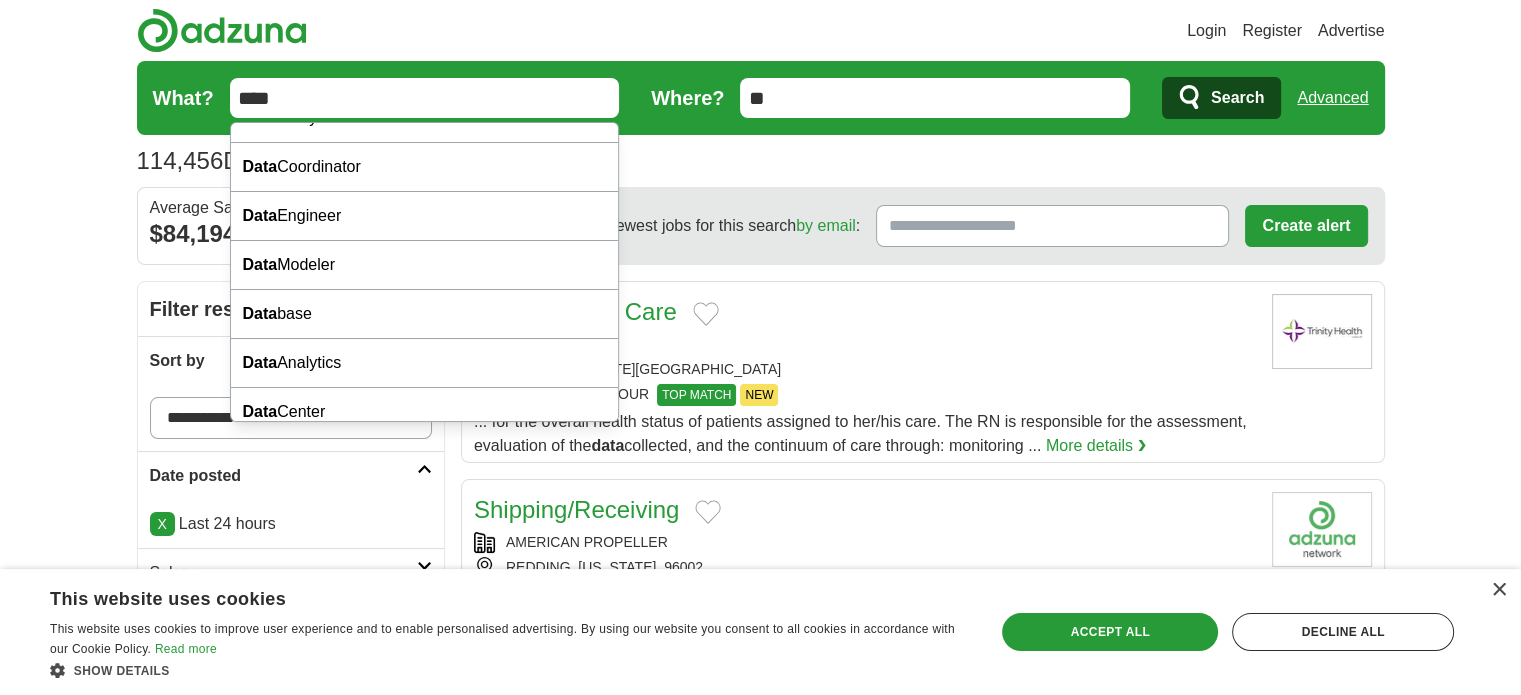 scroll, scrollTop: 0, scrollLeft: 0, axis: both 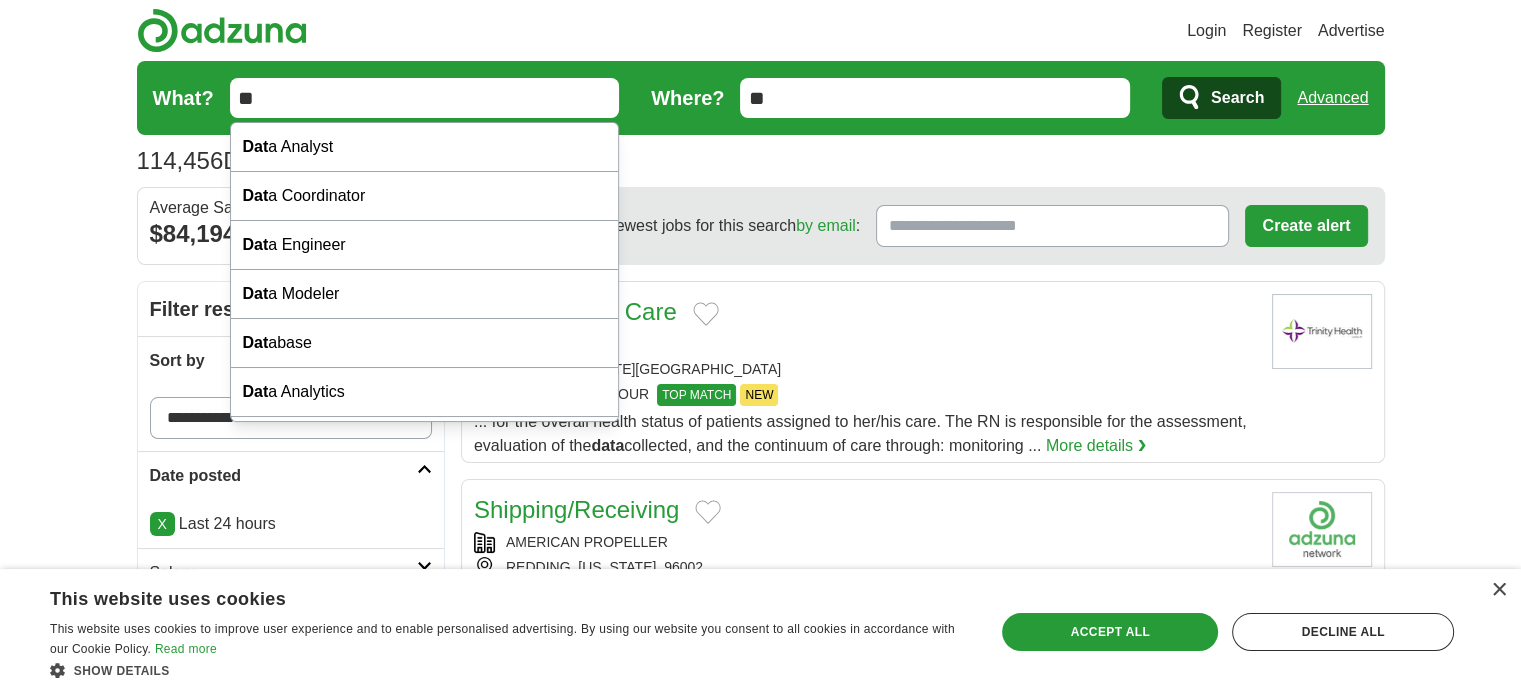 type on "*" 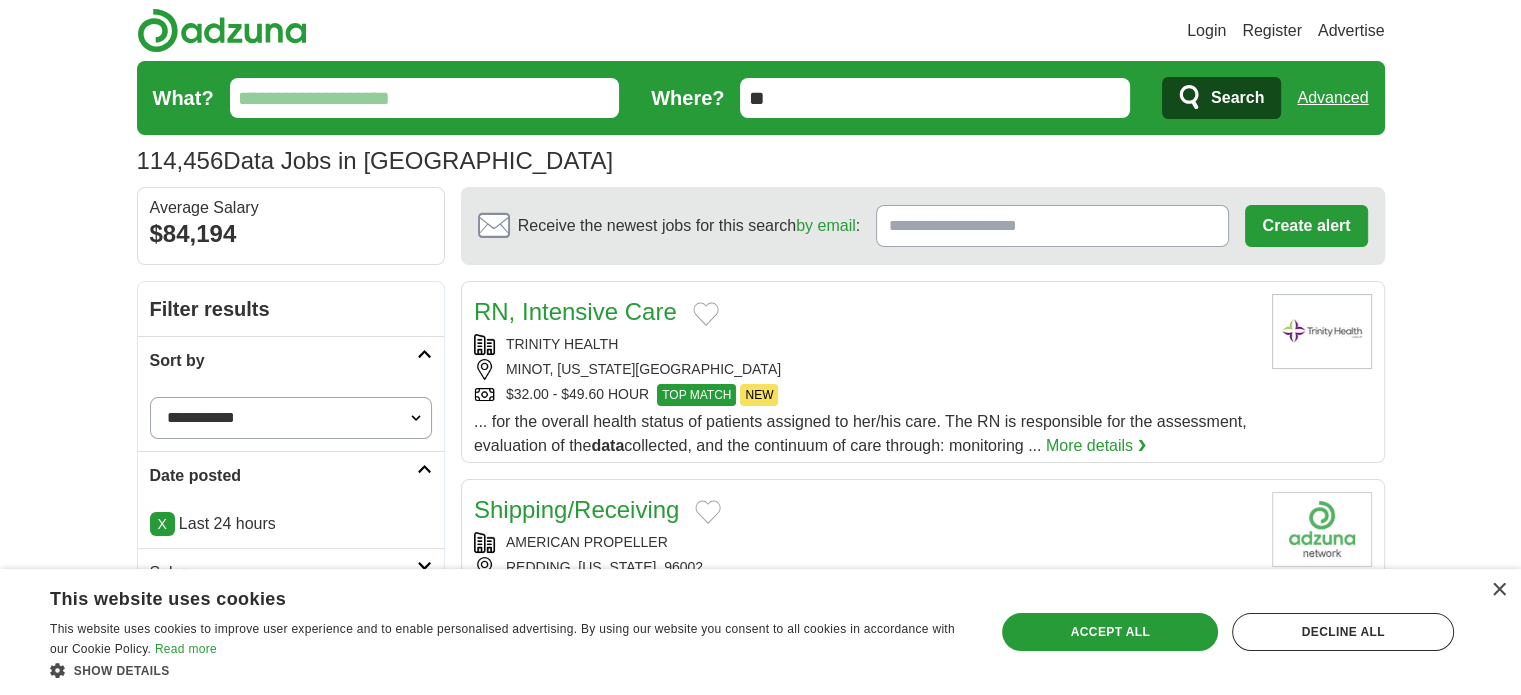 click on "What?" at bounding box center [425, 98] 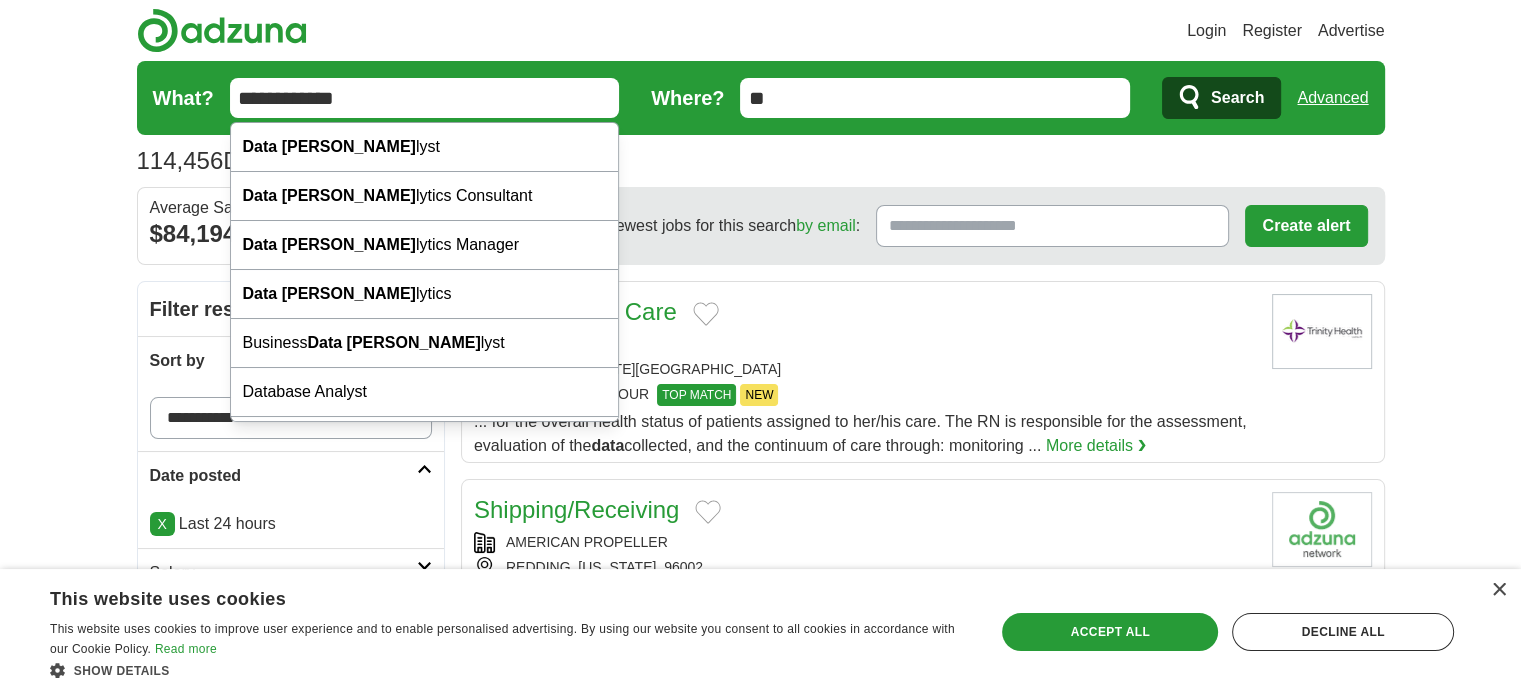 type on "**********" 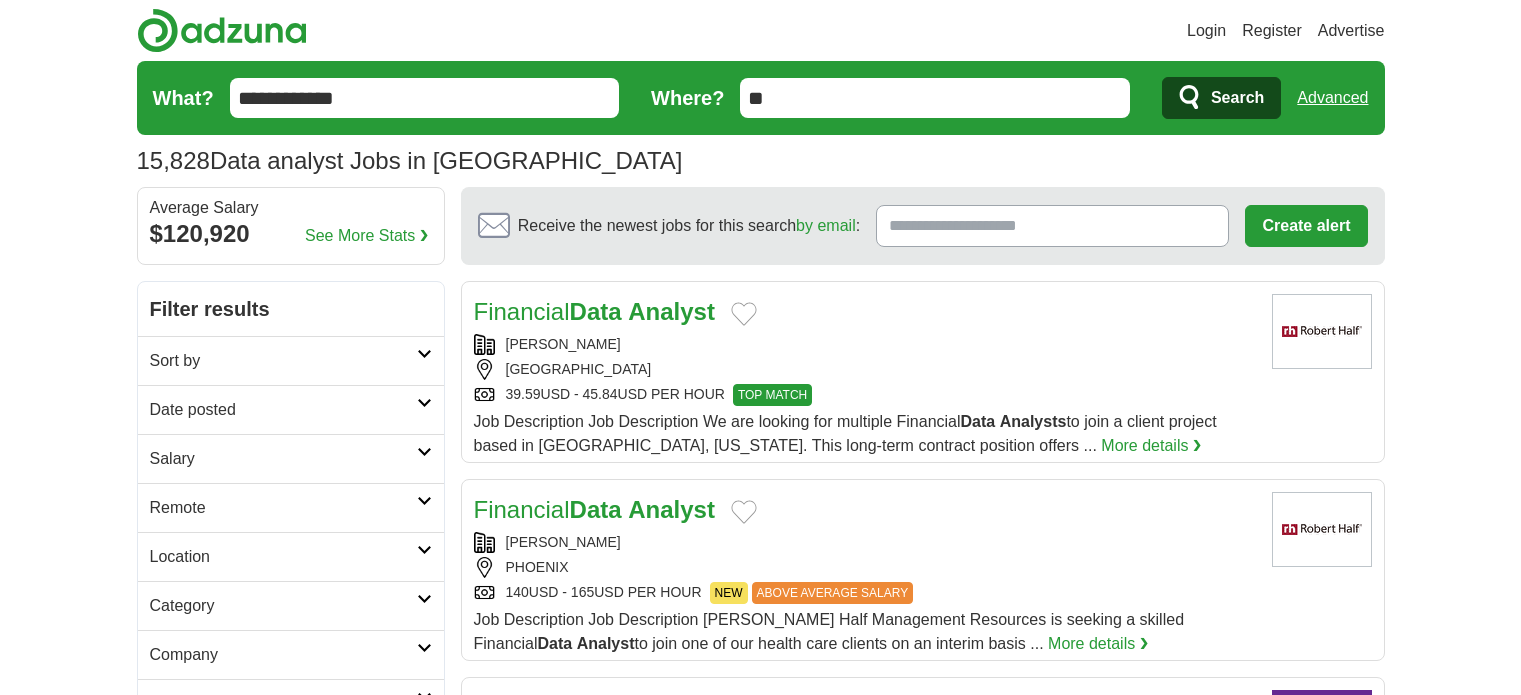 scroll, scrollTop: 0, scrollLeft: 0, axis: both 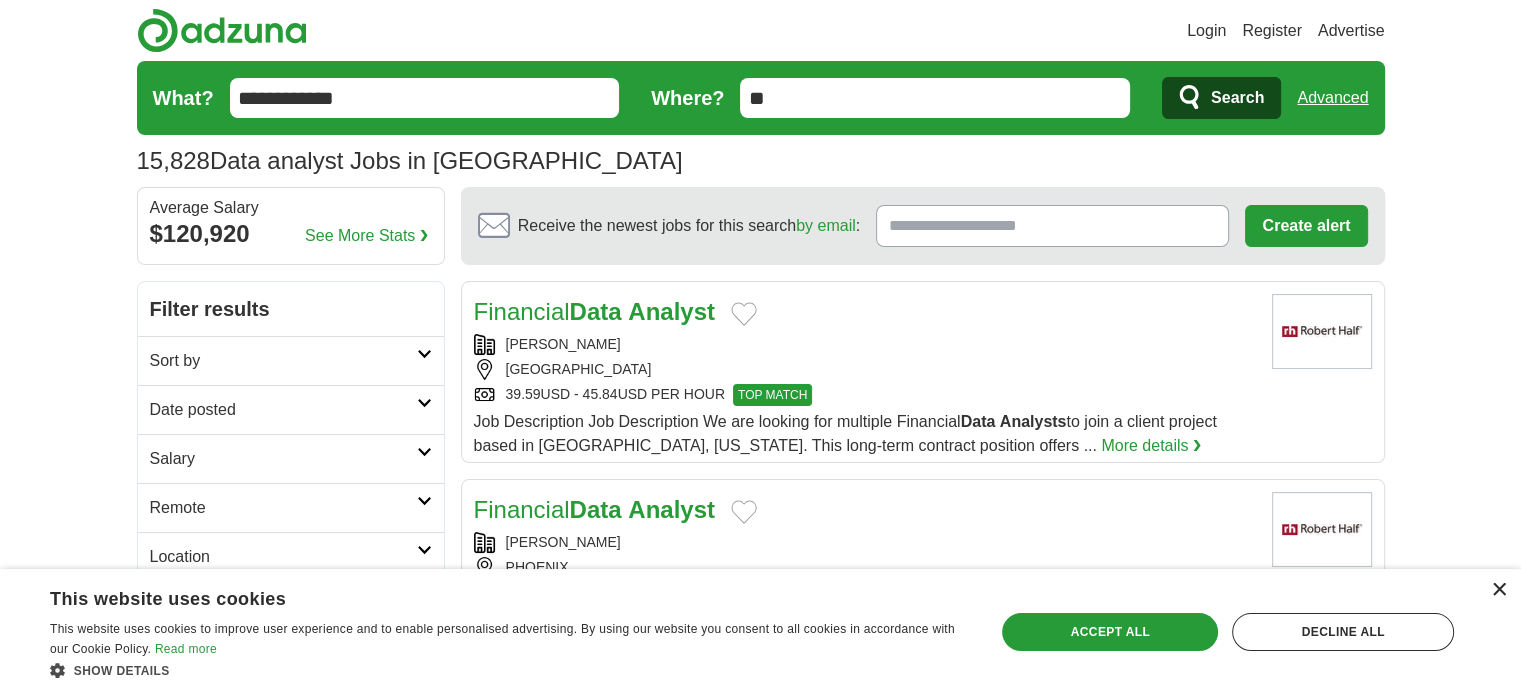 click on "×" at bounding box center [1498, 590] 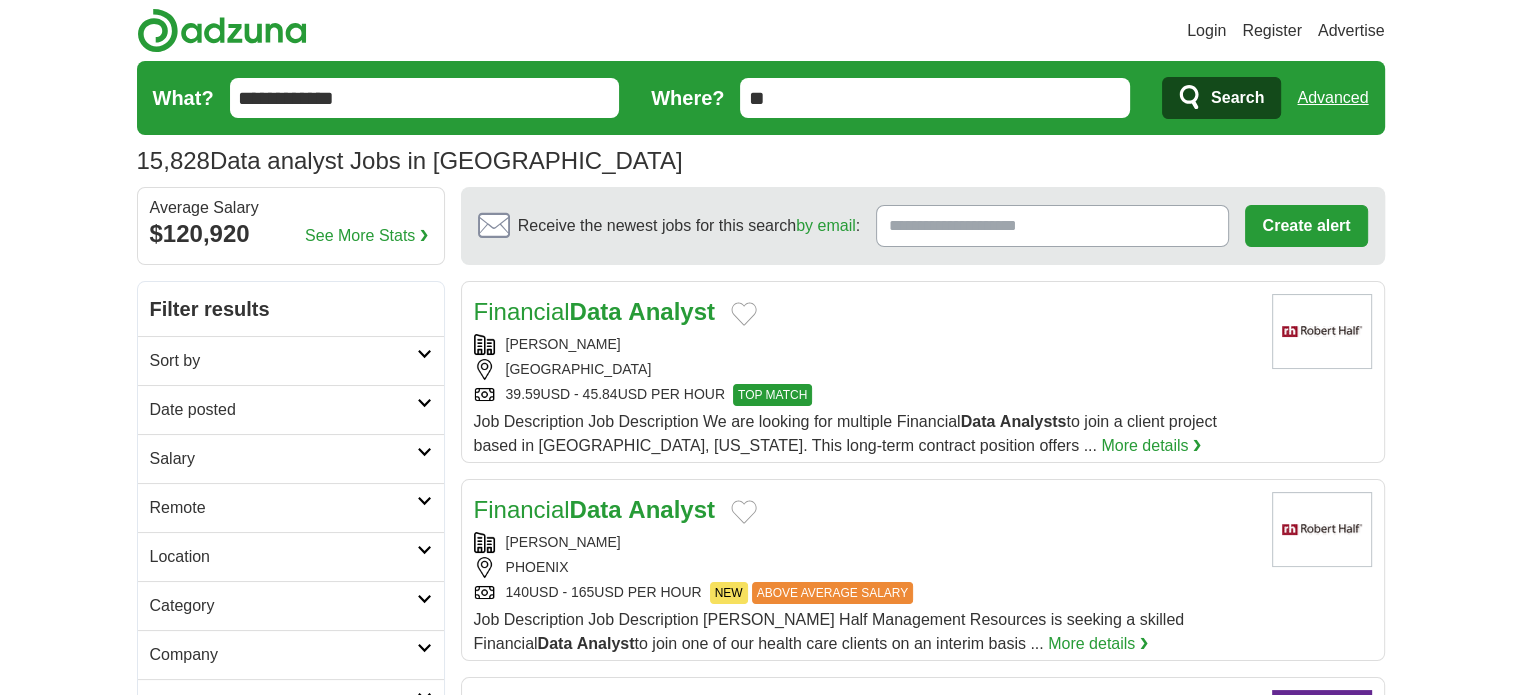 click on "Sort by" at bounding box center [291, 360] 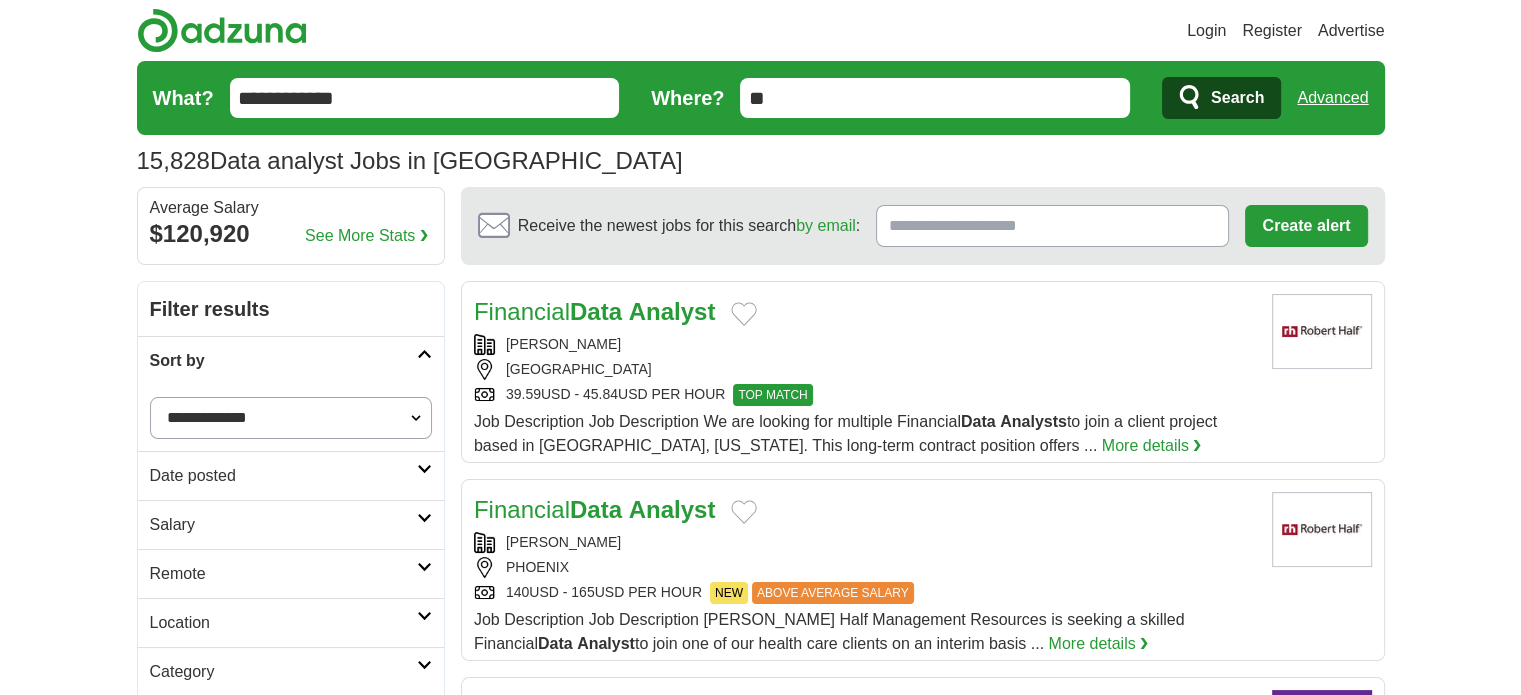 click on "**********" at bounding box center (291, 418) 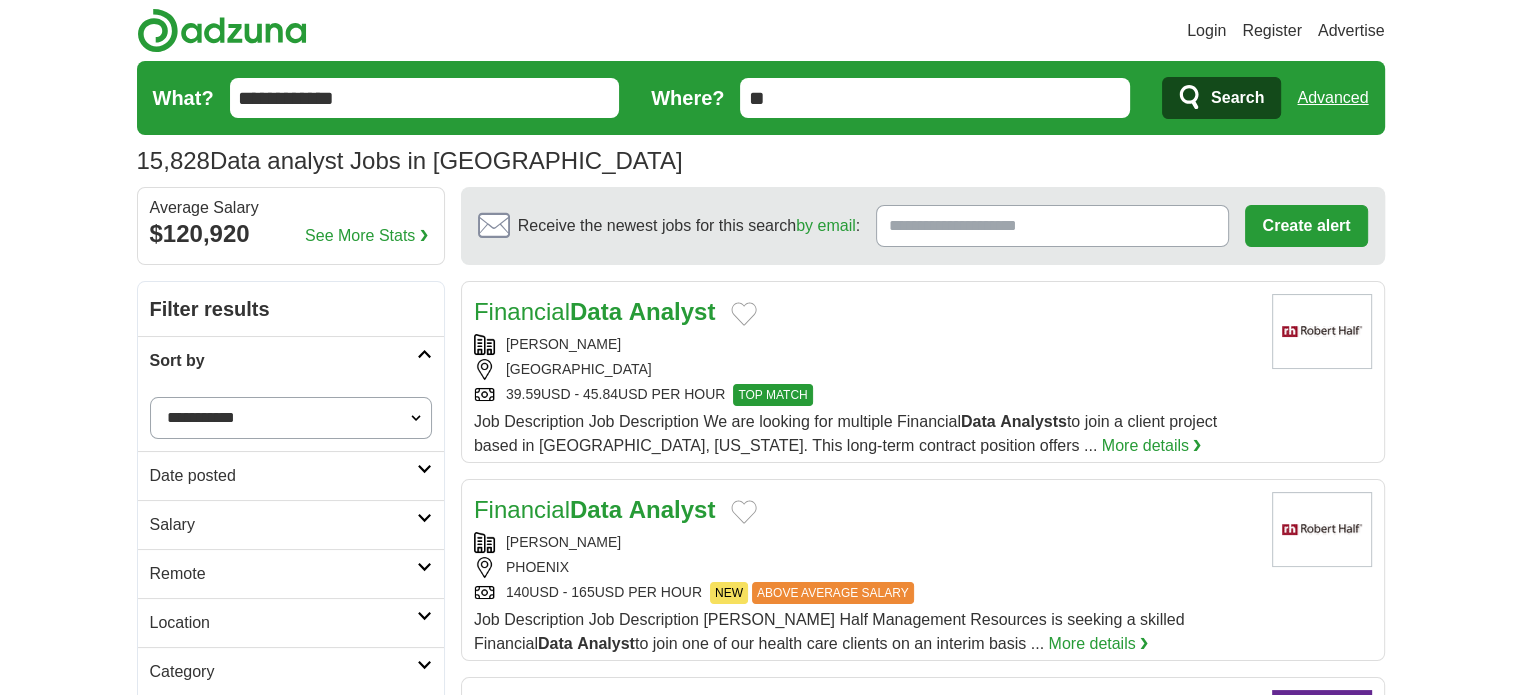 click on "**********" at bounding box center (291, 418) 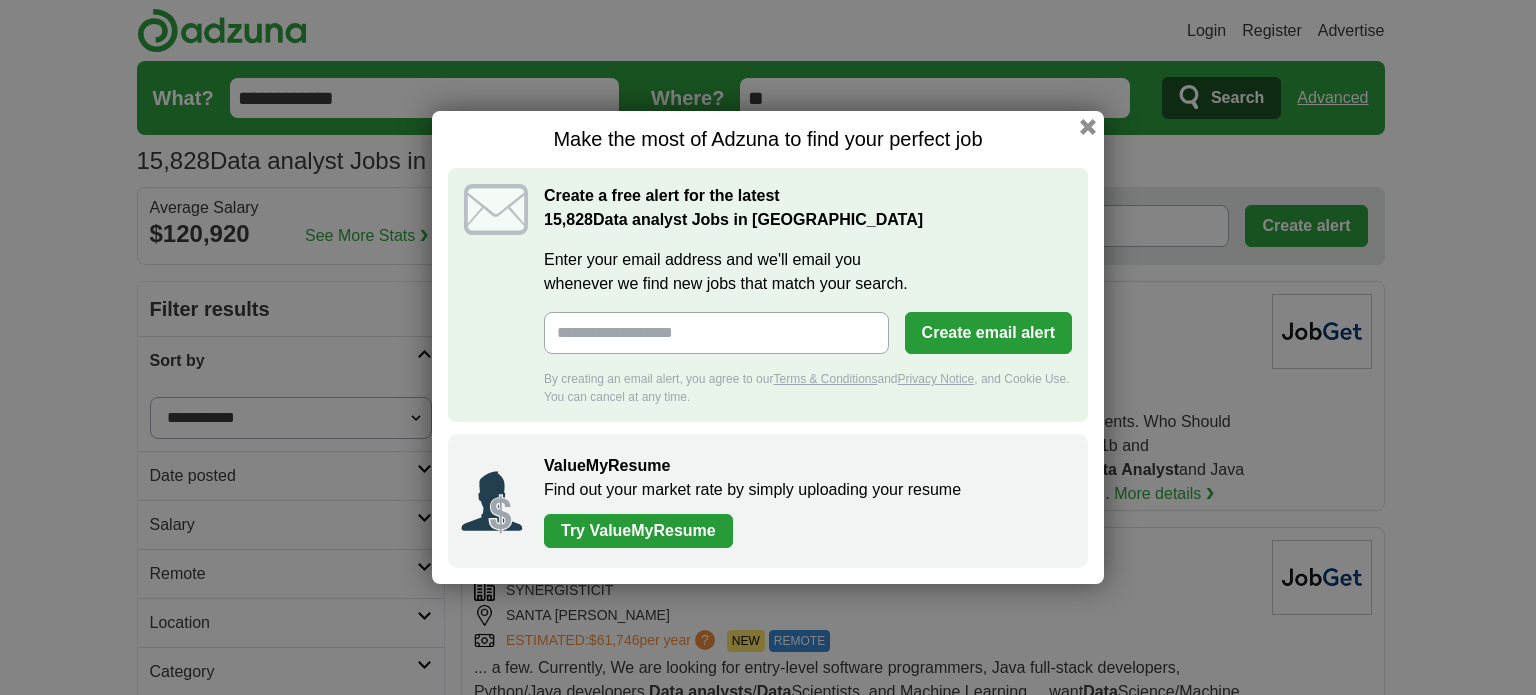 scroll, scrollTop: 0, scrollLeft: 0, axis: both 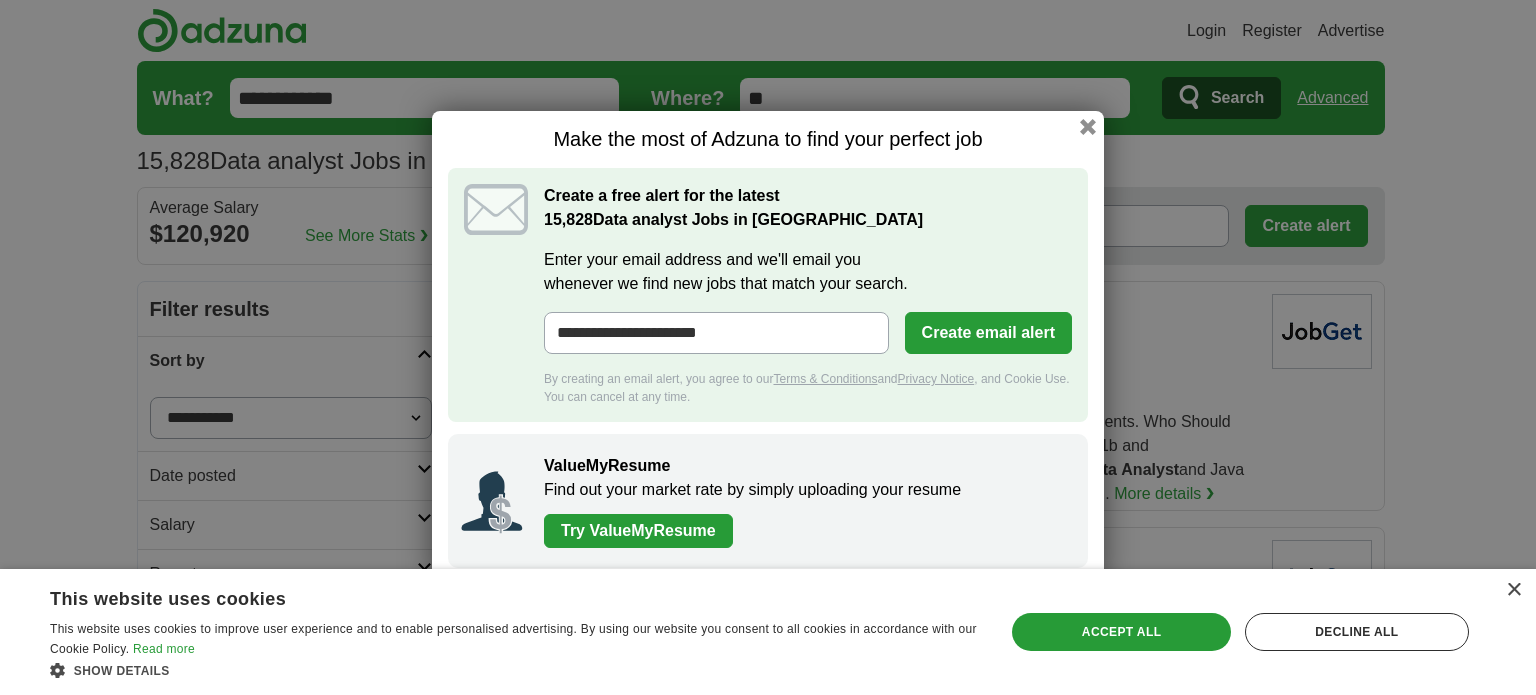 type on "**********" 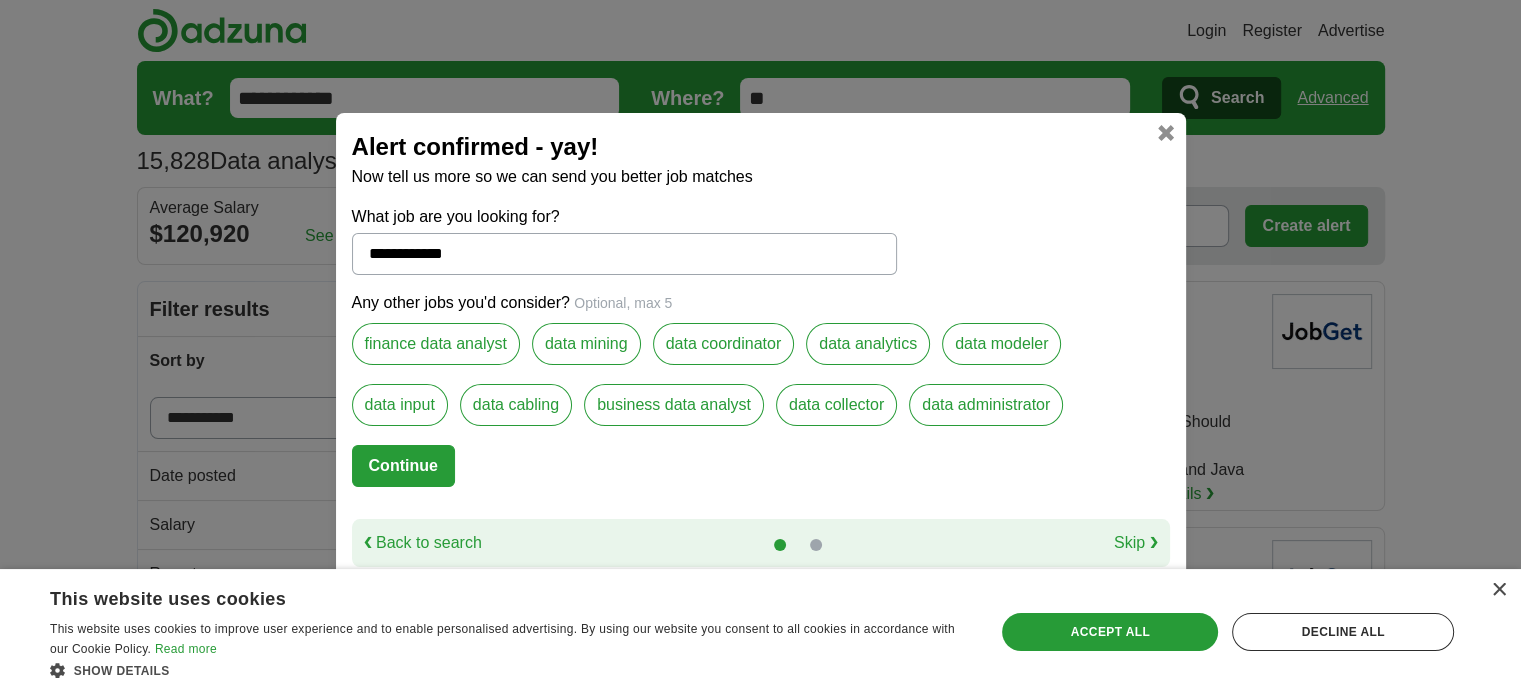 click on "**********" at bounding box center [624, 254] 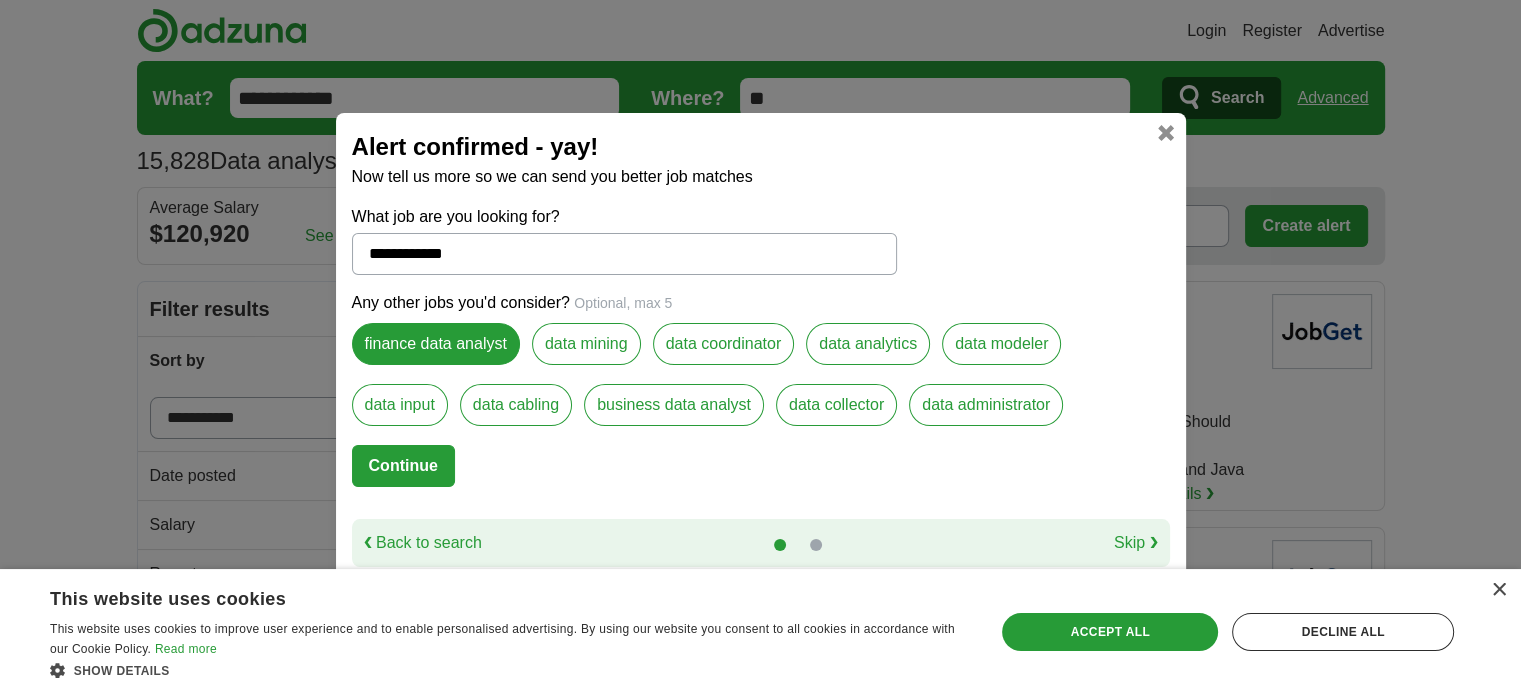 drag, startPoint x: 470, startPoint y: 253, endPoint x: 528, endPoint y: 267, distance: 59.665737 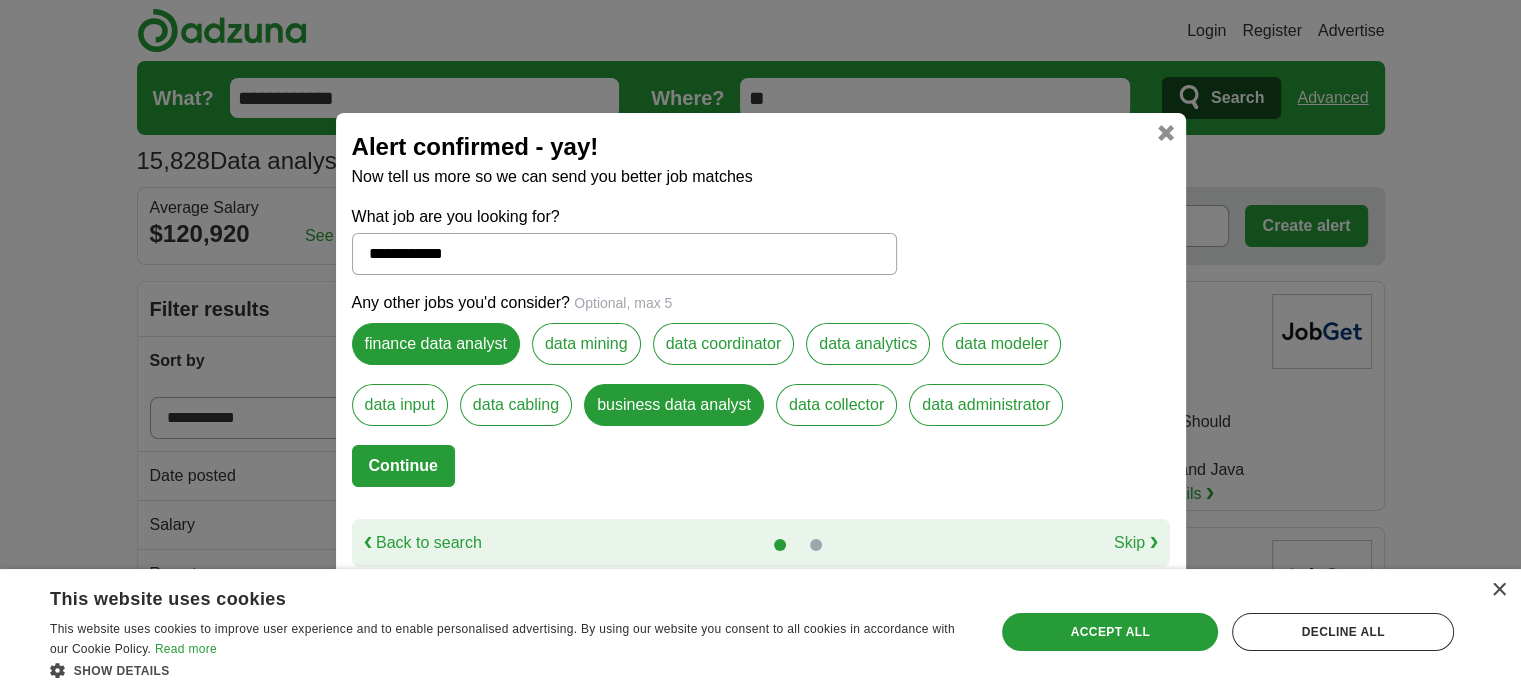 click on "**********" at bounding box center [624, 254] 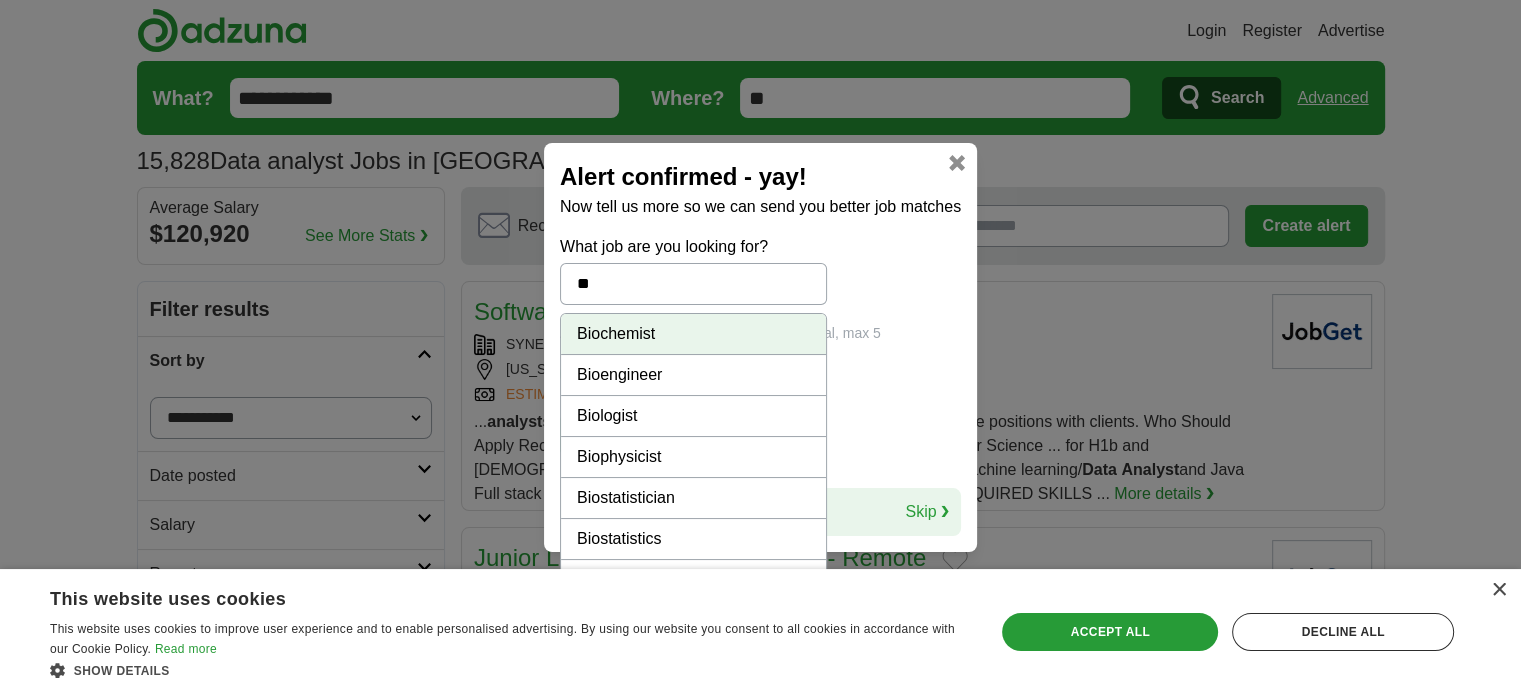 type on "*" 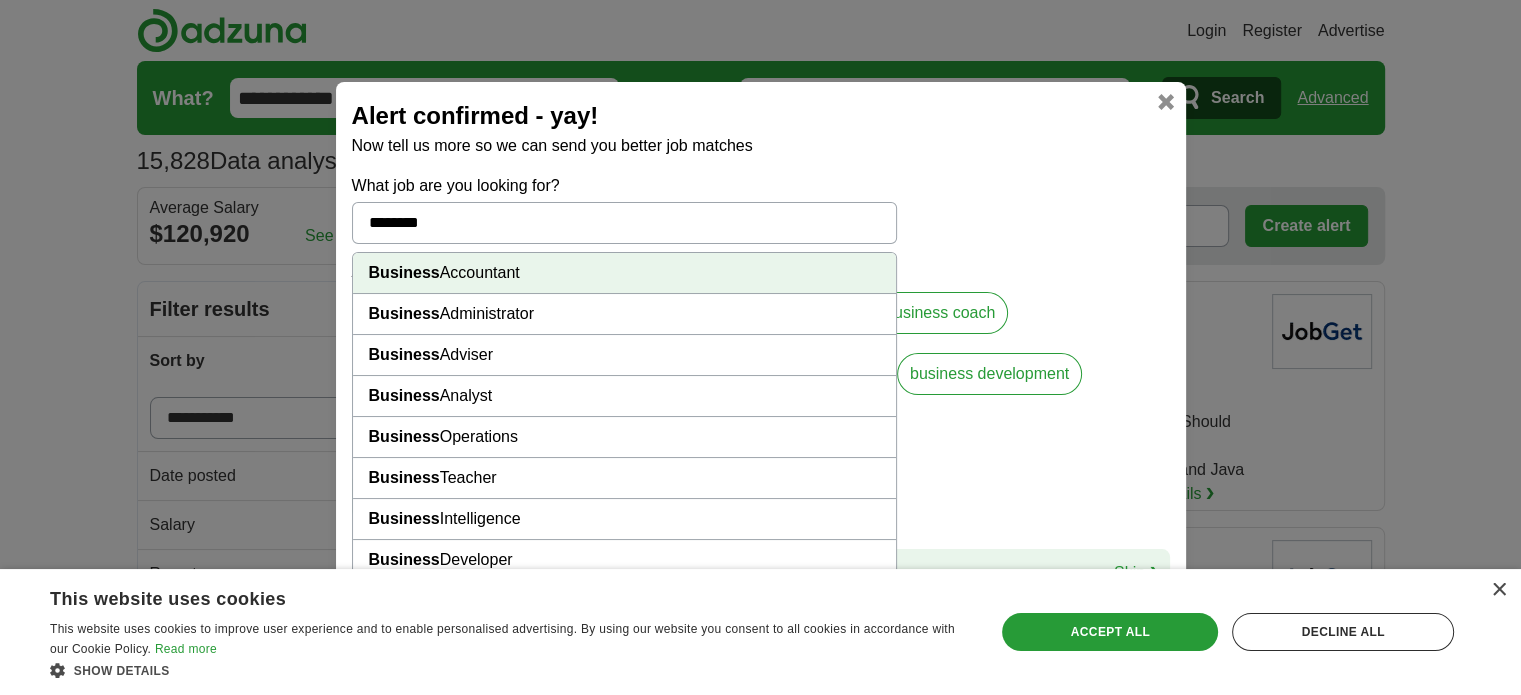 click on "Business" at bounding box center (404, 559) 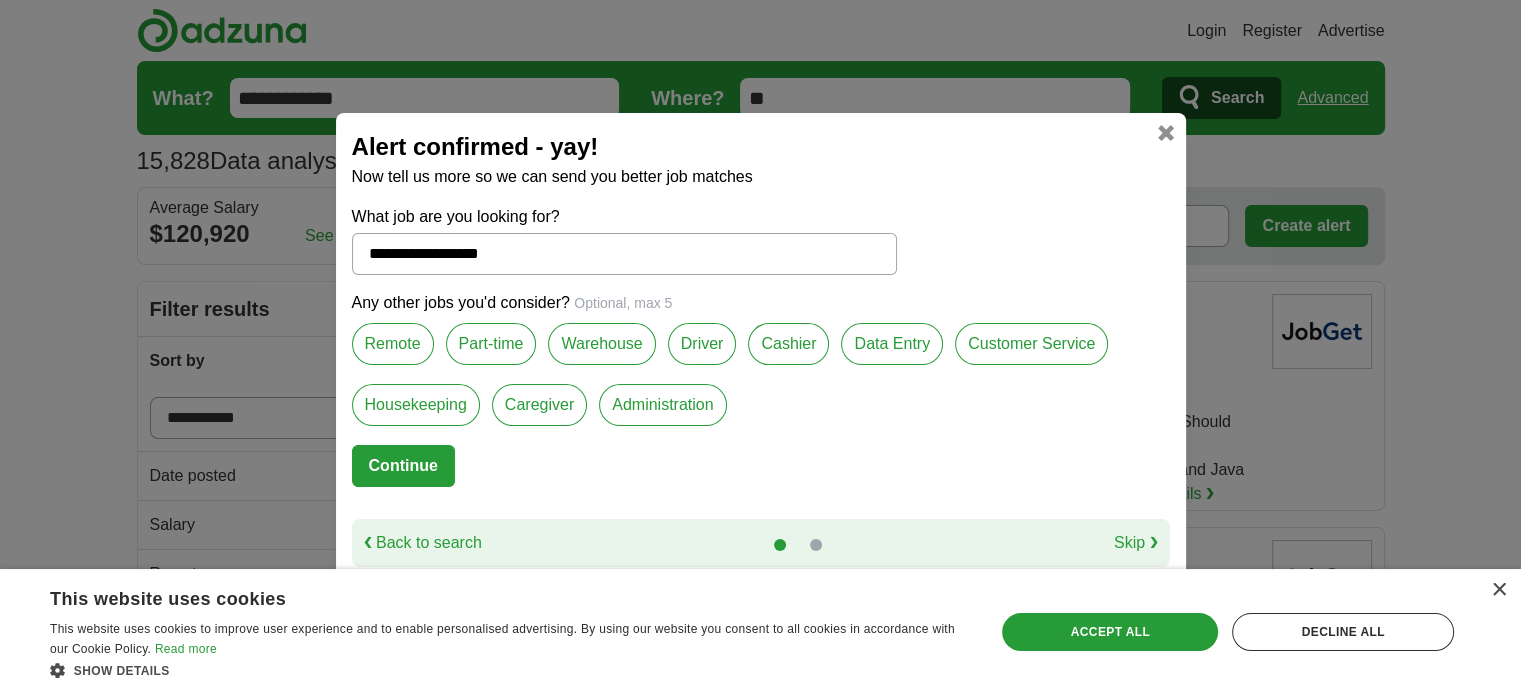click on "**********" at bounding box center (624, 254) 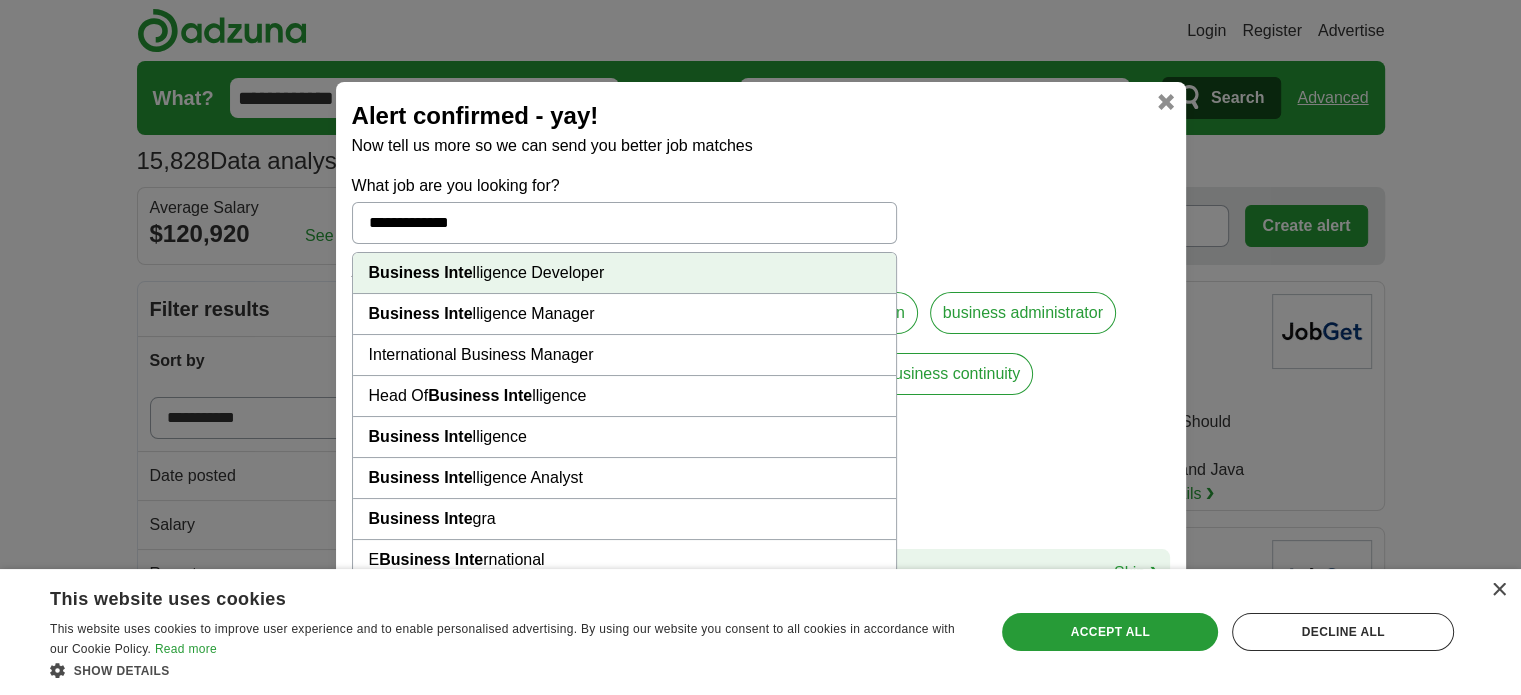 click on "Business Inte" at bounding box center (421, 477) 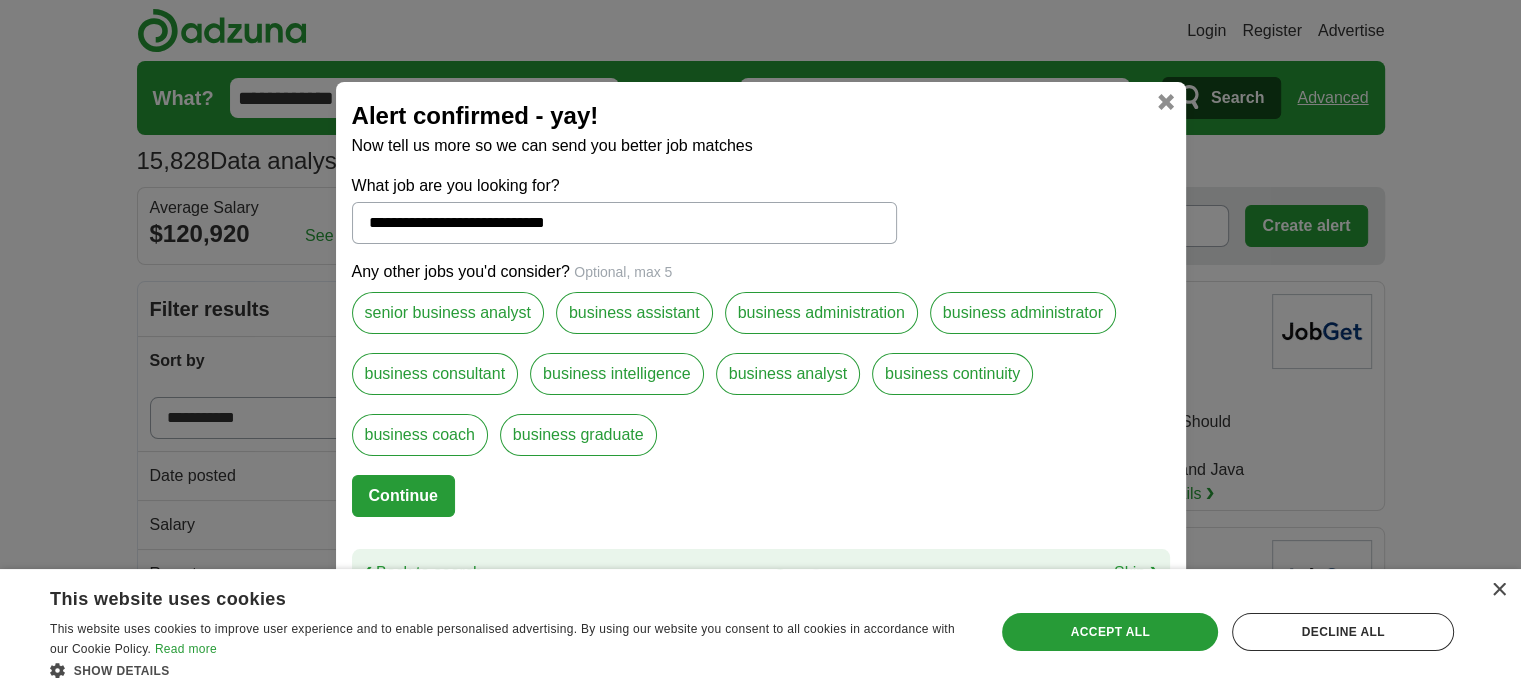 click on "business intelligence" at bounding box center (617, 374) 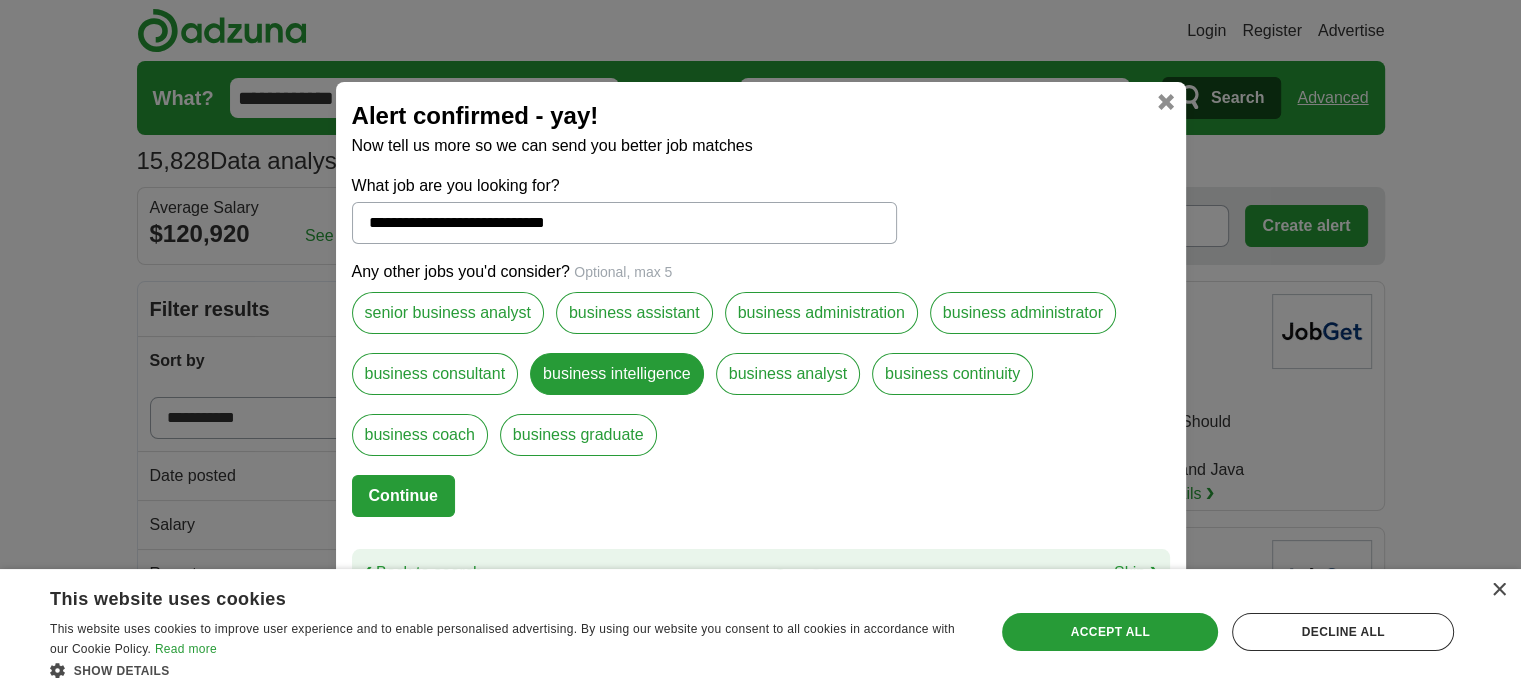 click on "business analyst" at bounding box center (788, 374) 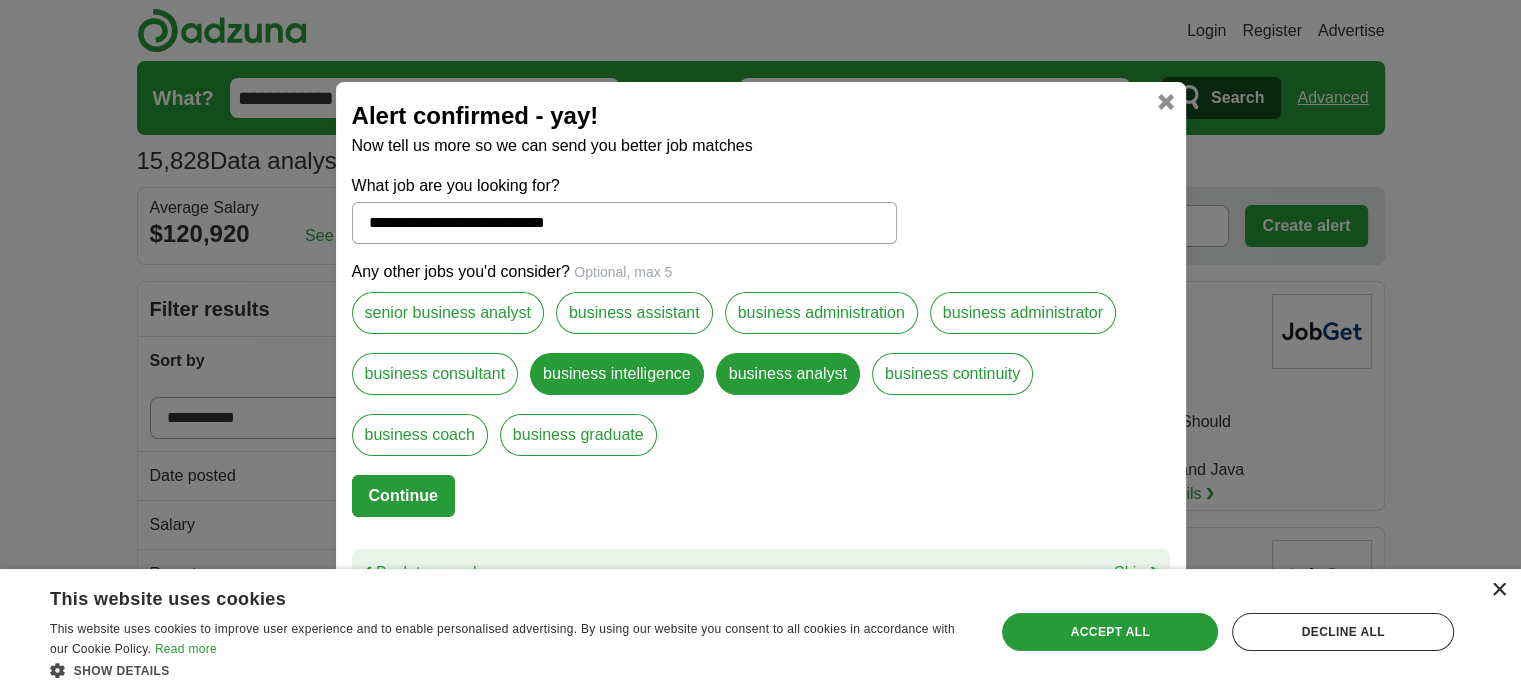 click on "×" at bounding box center (1498, 590) 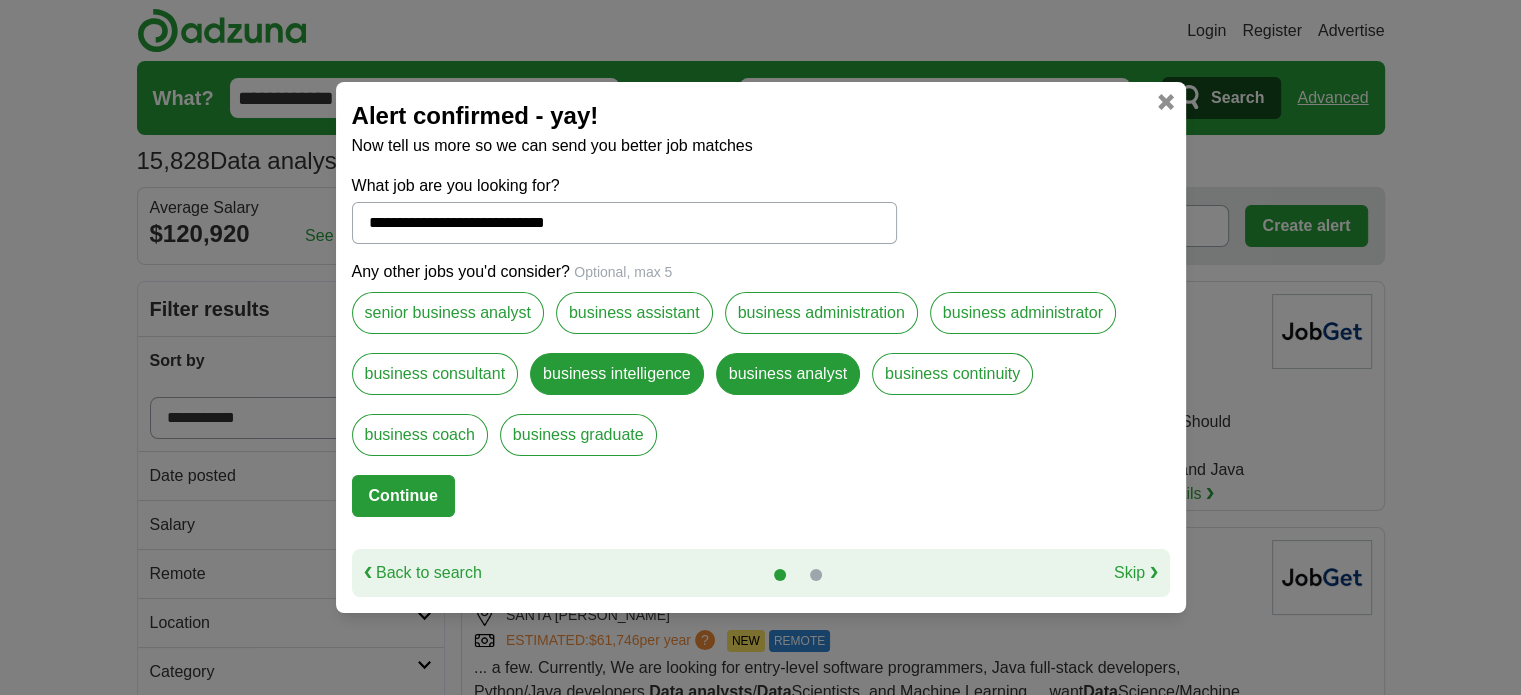click on "**********" at bounding box center (624, 223) 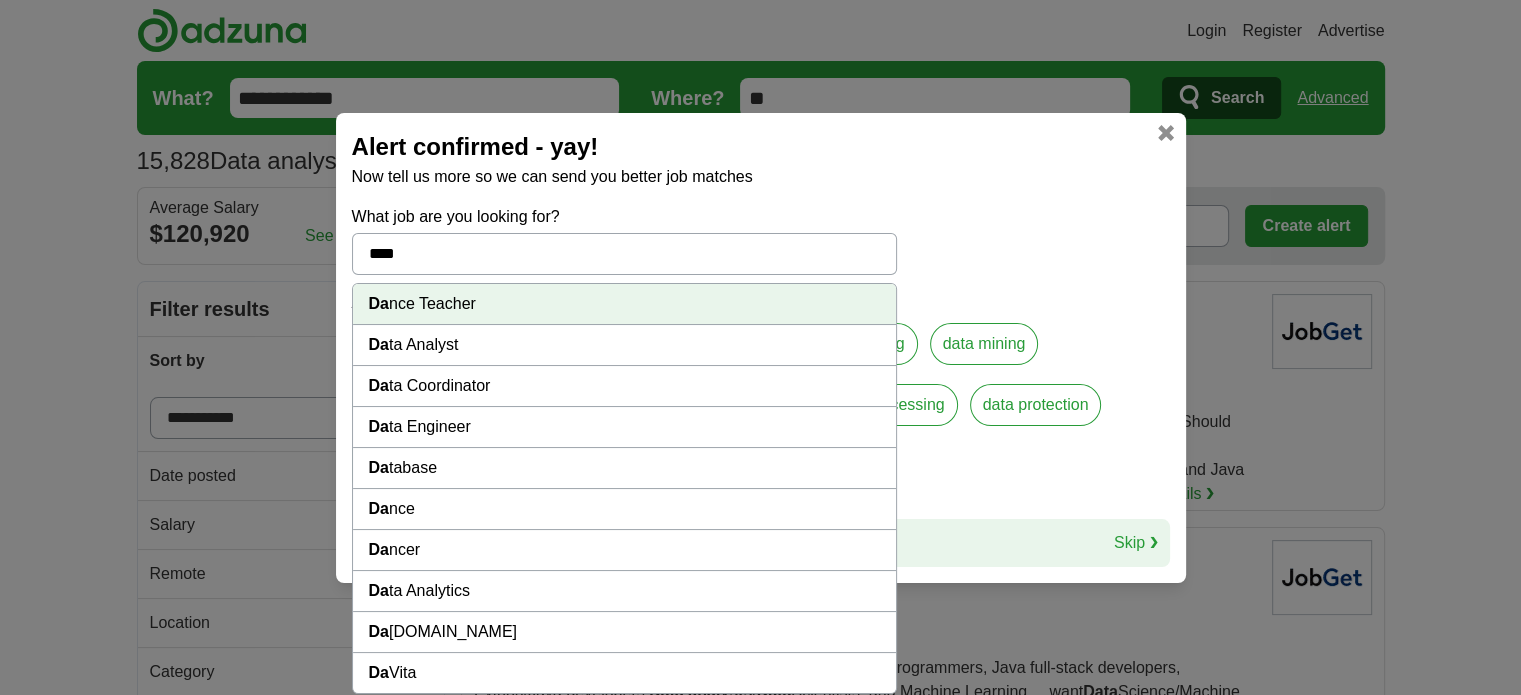 click on "Da ta Analyst" at bounding box center [624, 345] 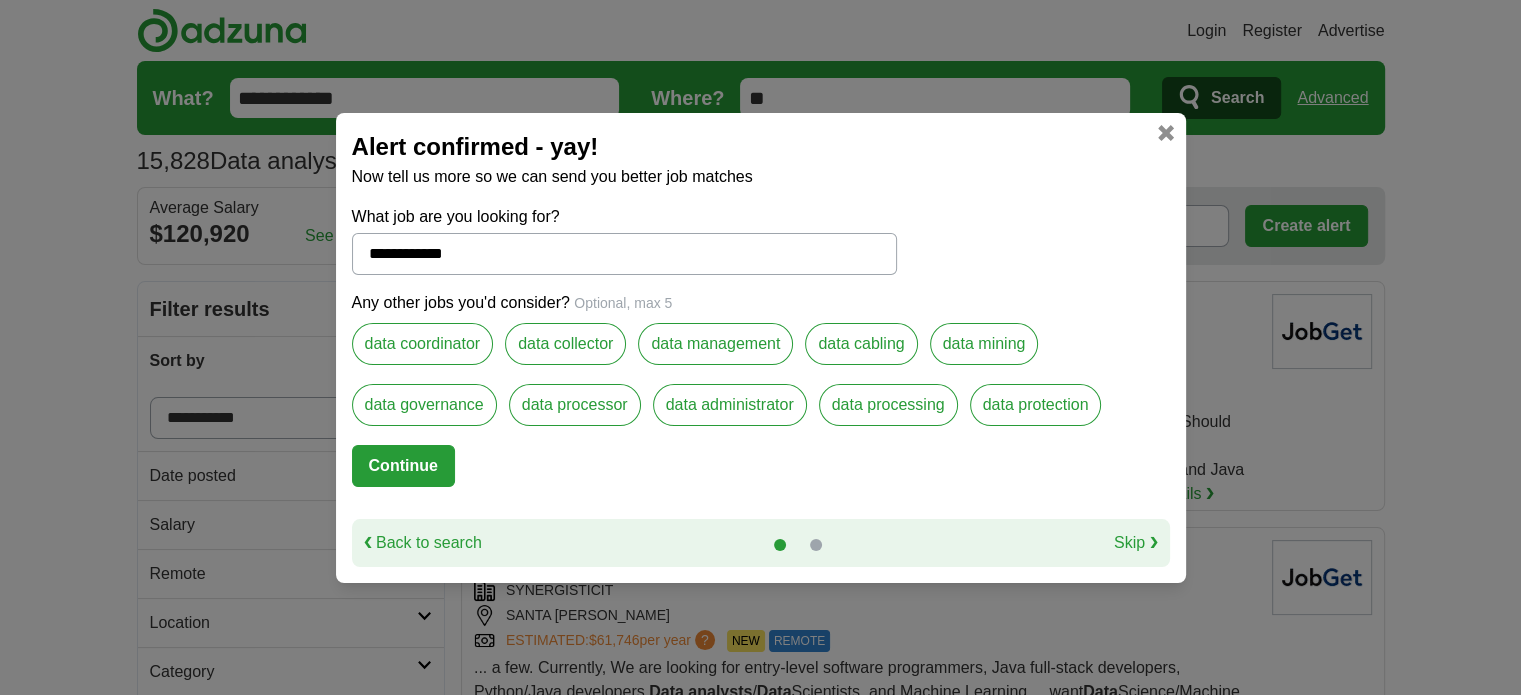 click on "Skip ❯" at bounding box center [1136, 543] 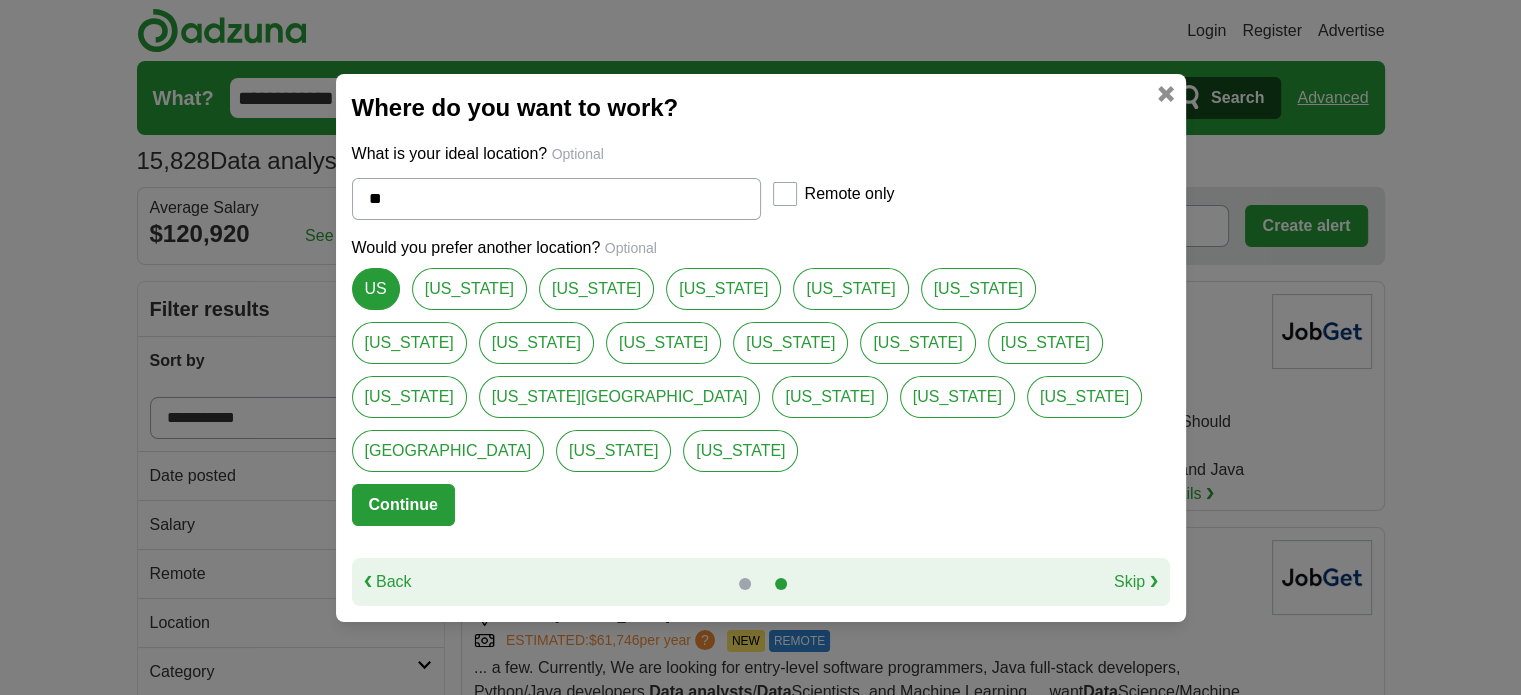 click on "Skip ❯" at bounding box center (1136, 582) 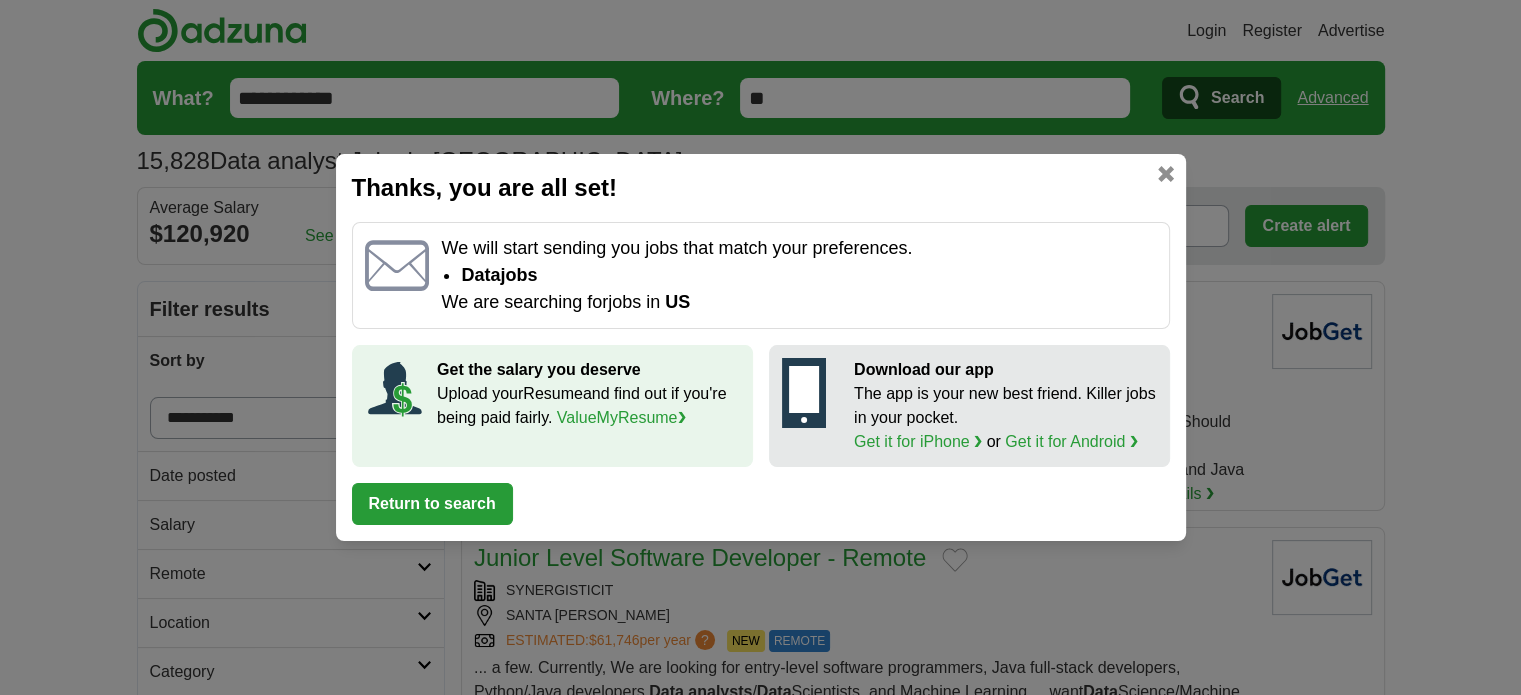 click at bounding box center [1166, 174] 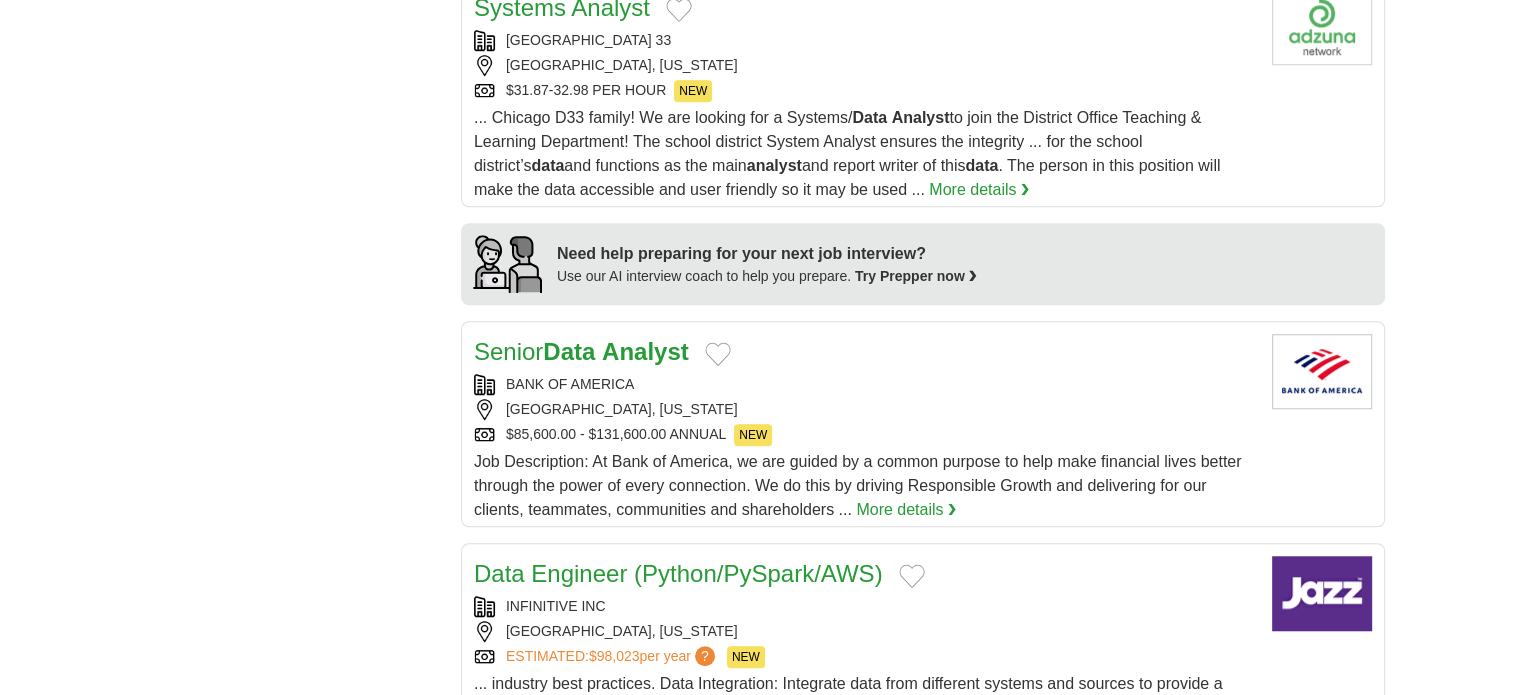 scroll, scrollTop: 1504, scrollLeft: 0, axis: vertical 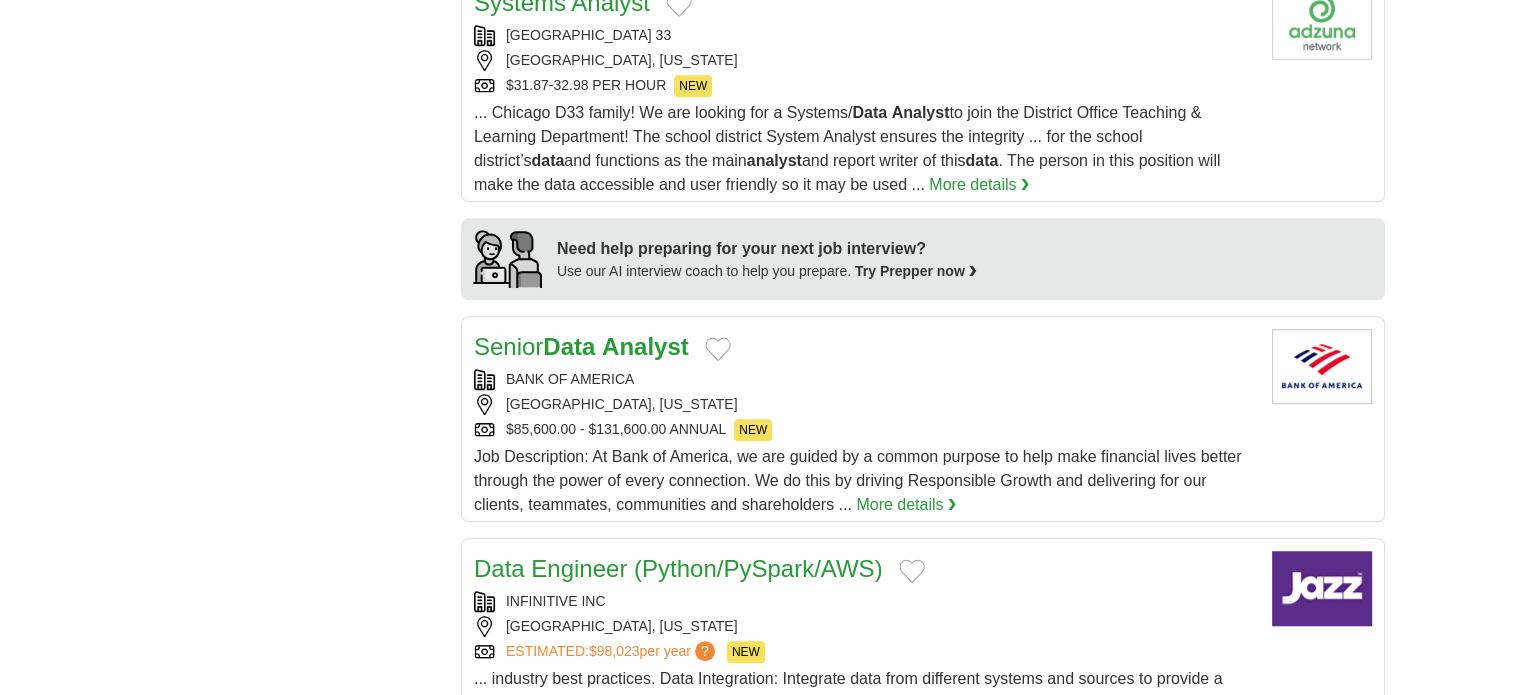 click on "BANK OF AMERICA
CHARLOTTE, NORTH CAROLINA
$85,600.00 - $131,600.00 ANNUAL
NEW" at bounding box center [865, 405] 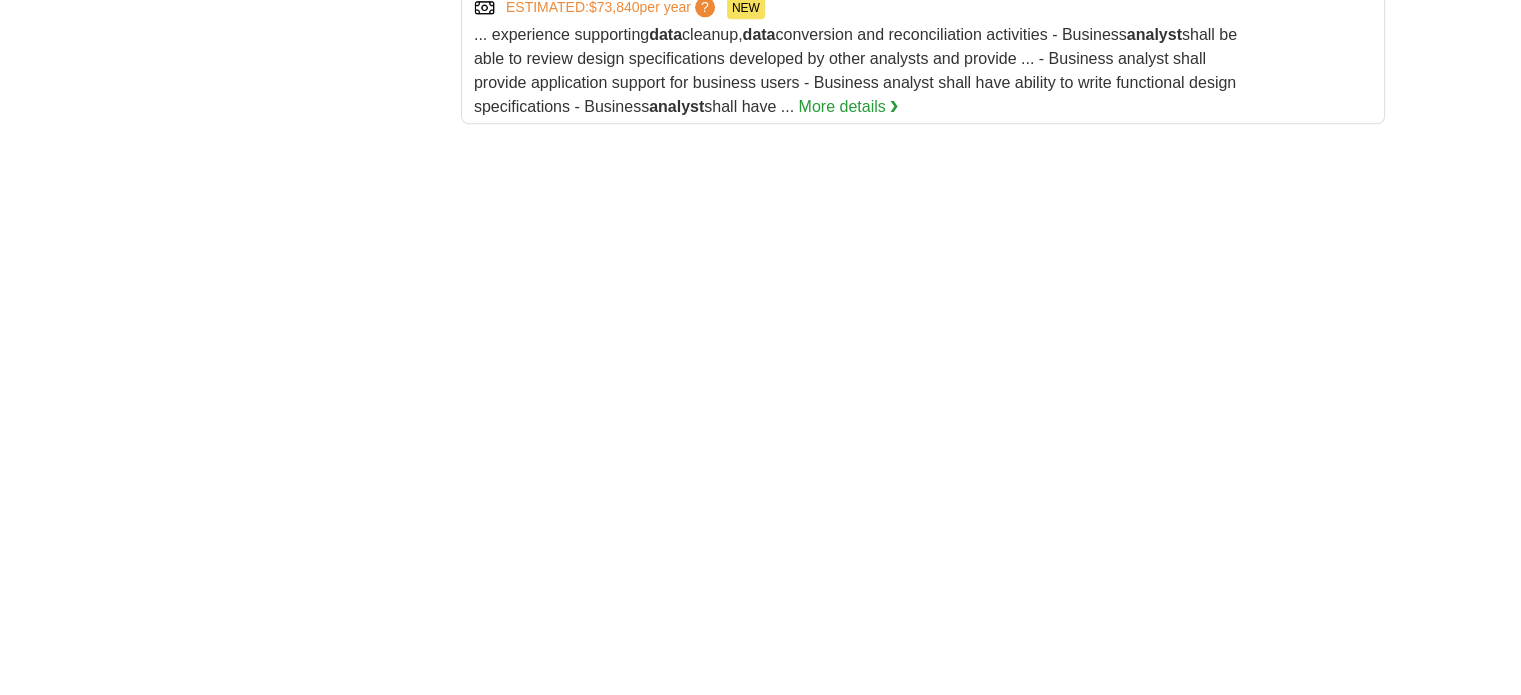 scroll, scrollTop: 2682, scrollLeft: 0, axis: vertical 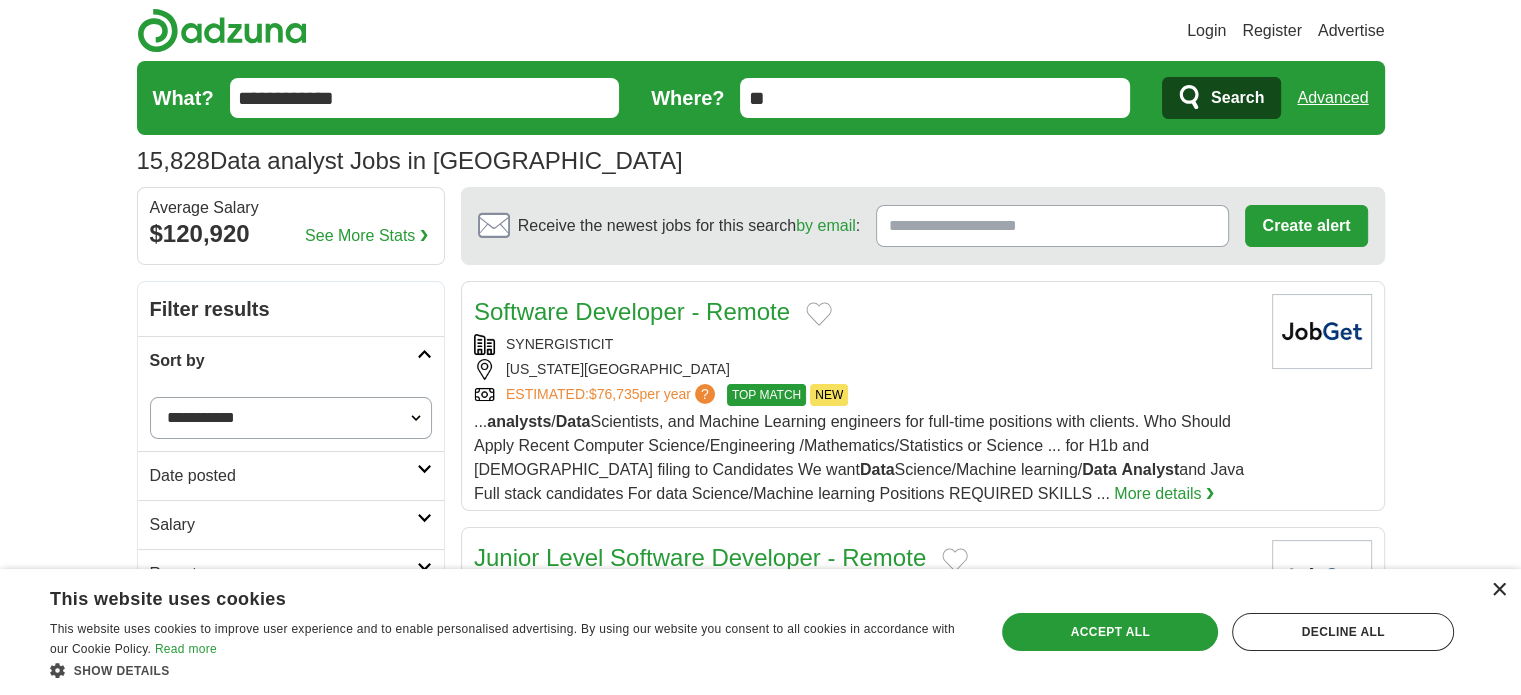 click on "×" at bounding box center (1498, 590) 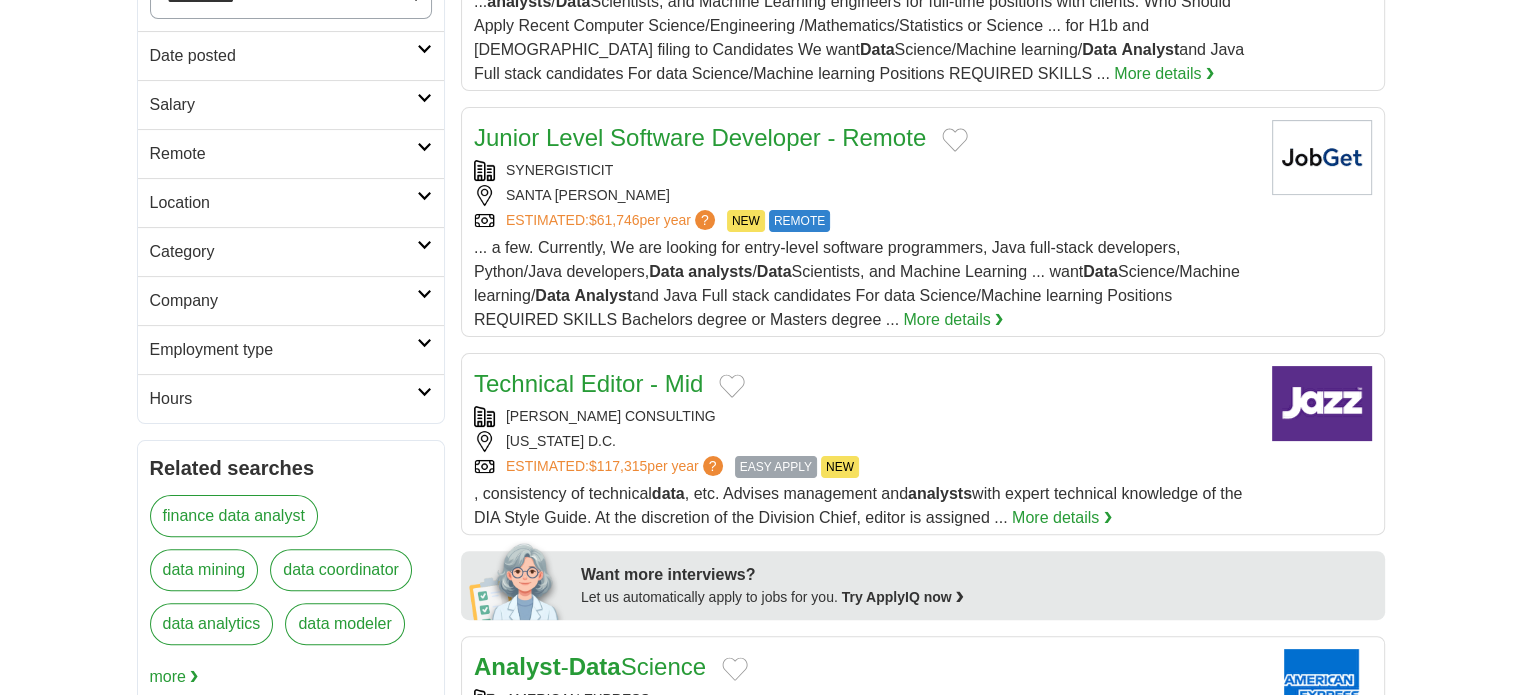 scroll, scrollTop: 426, scrollLeft: 0, axis: vertical 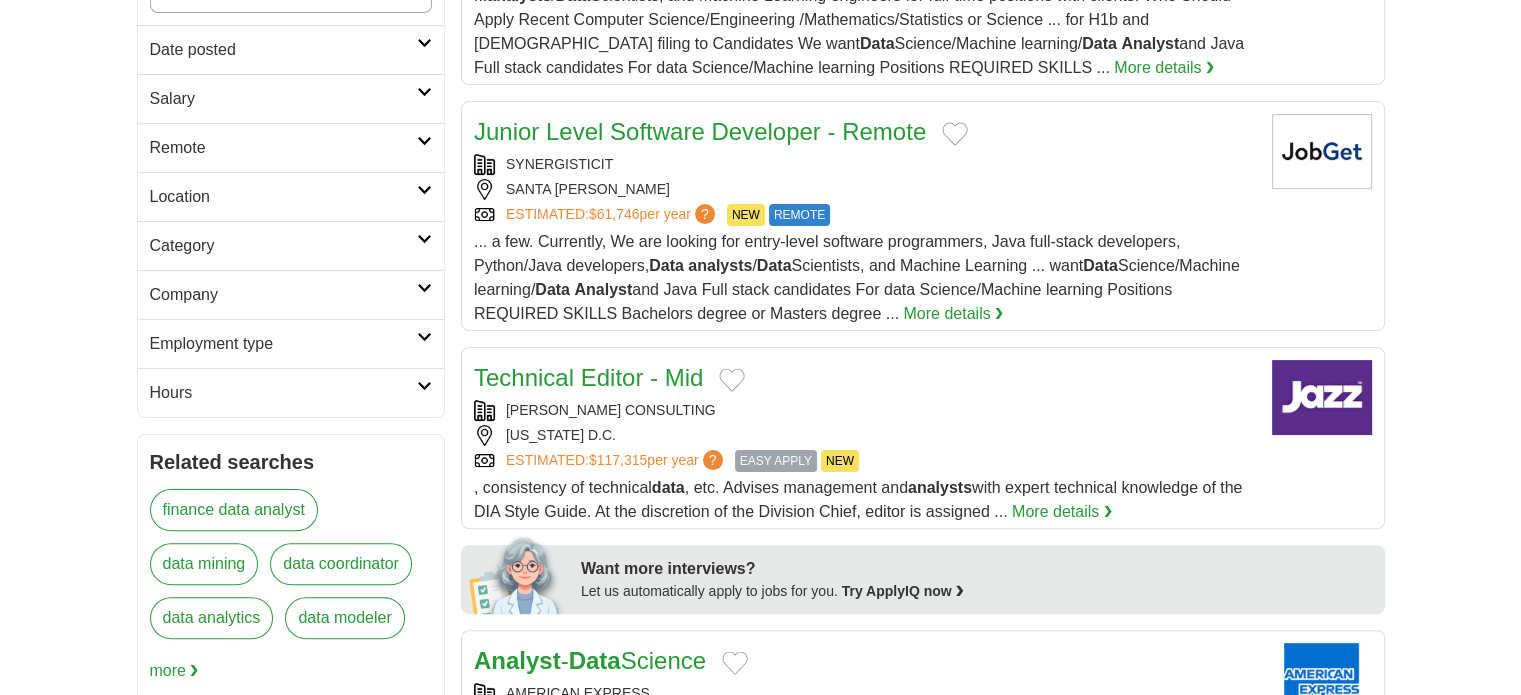 click on "Hours" at bounding box center [291, 392] 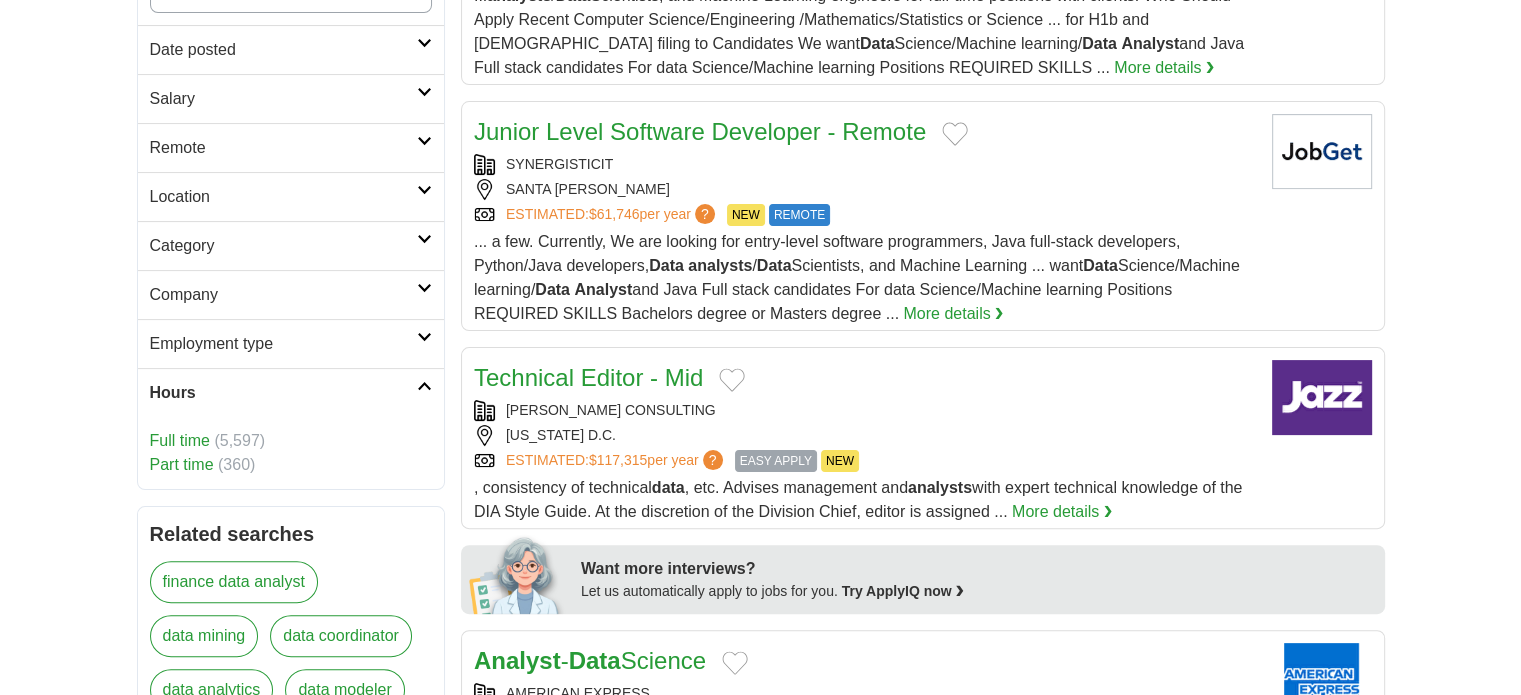 click on "Full time" at bounding box center (180, 440) 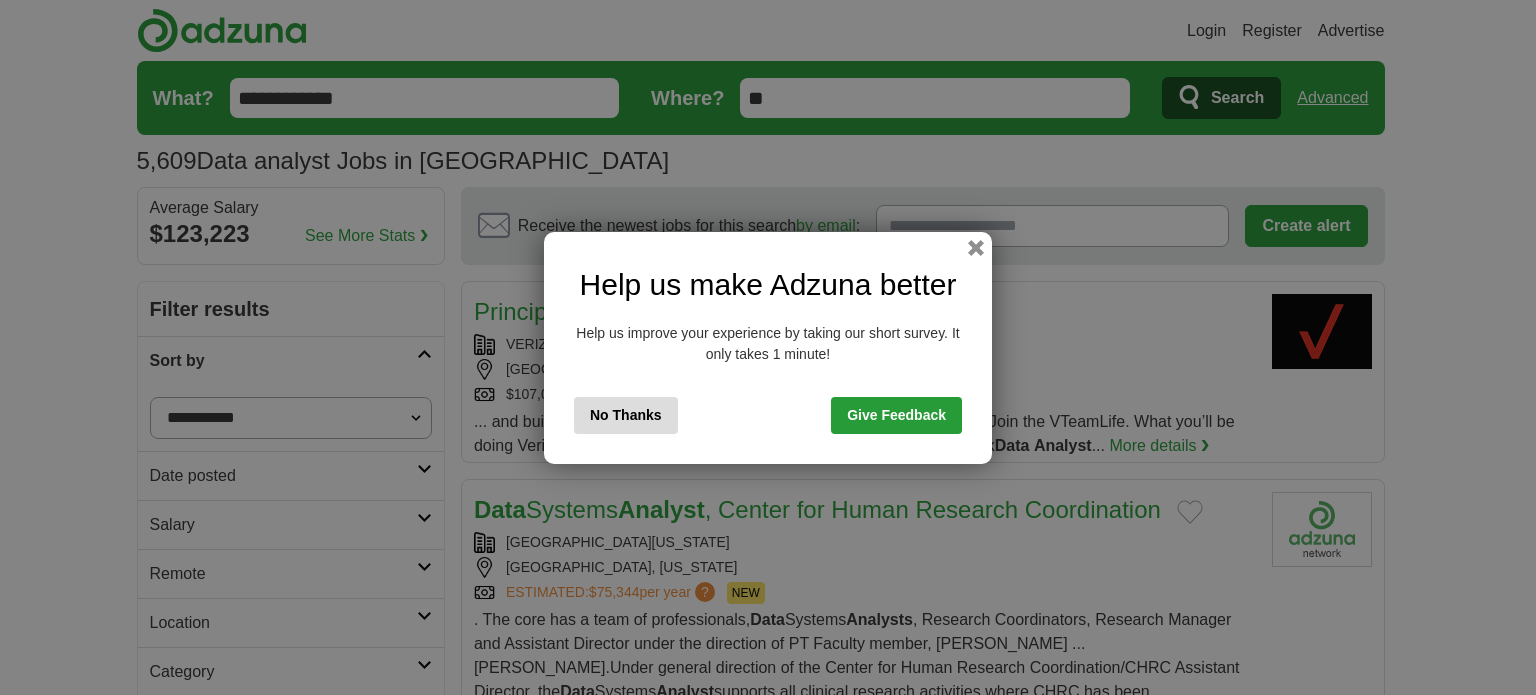 scroll, scrollTop: 0, scrollLeft: 0, axis: both 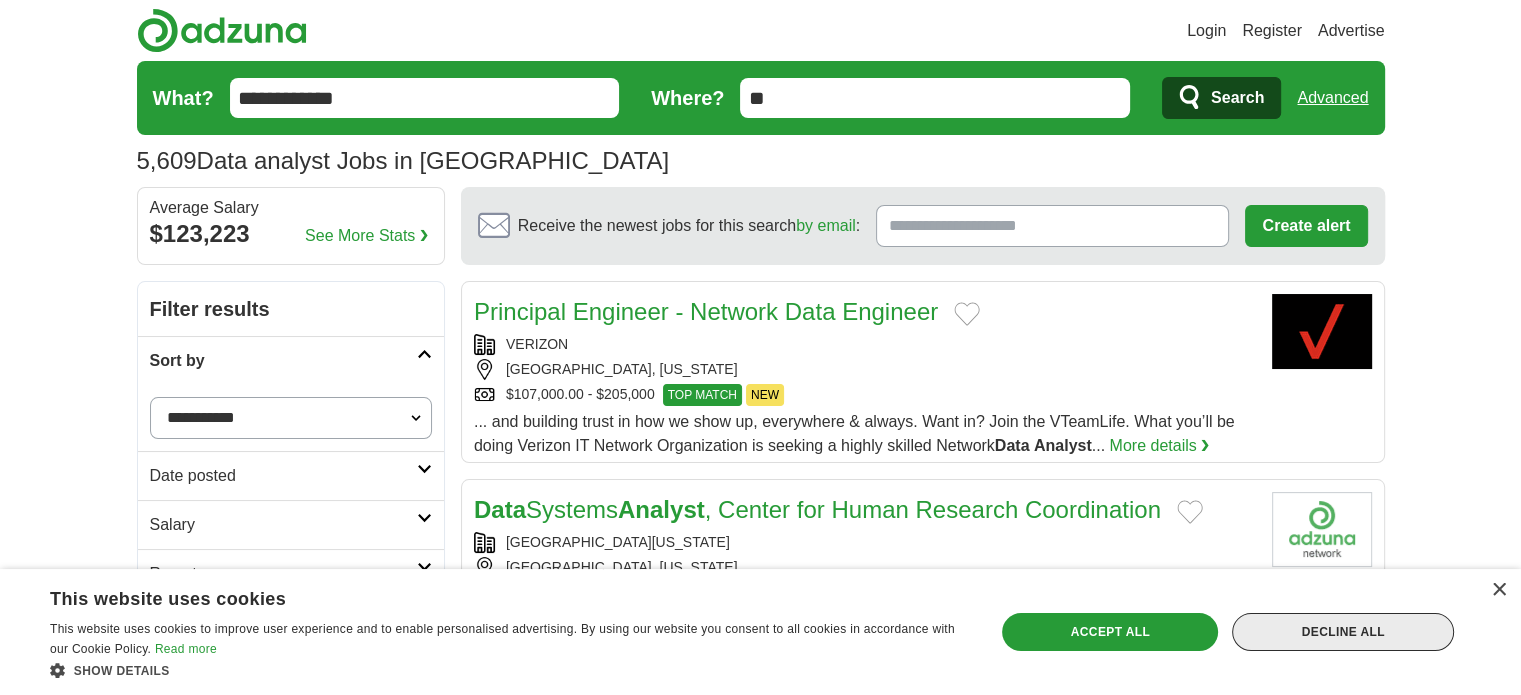 click on "Decline all" at bounding box center (1343, 632) 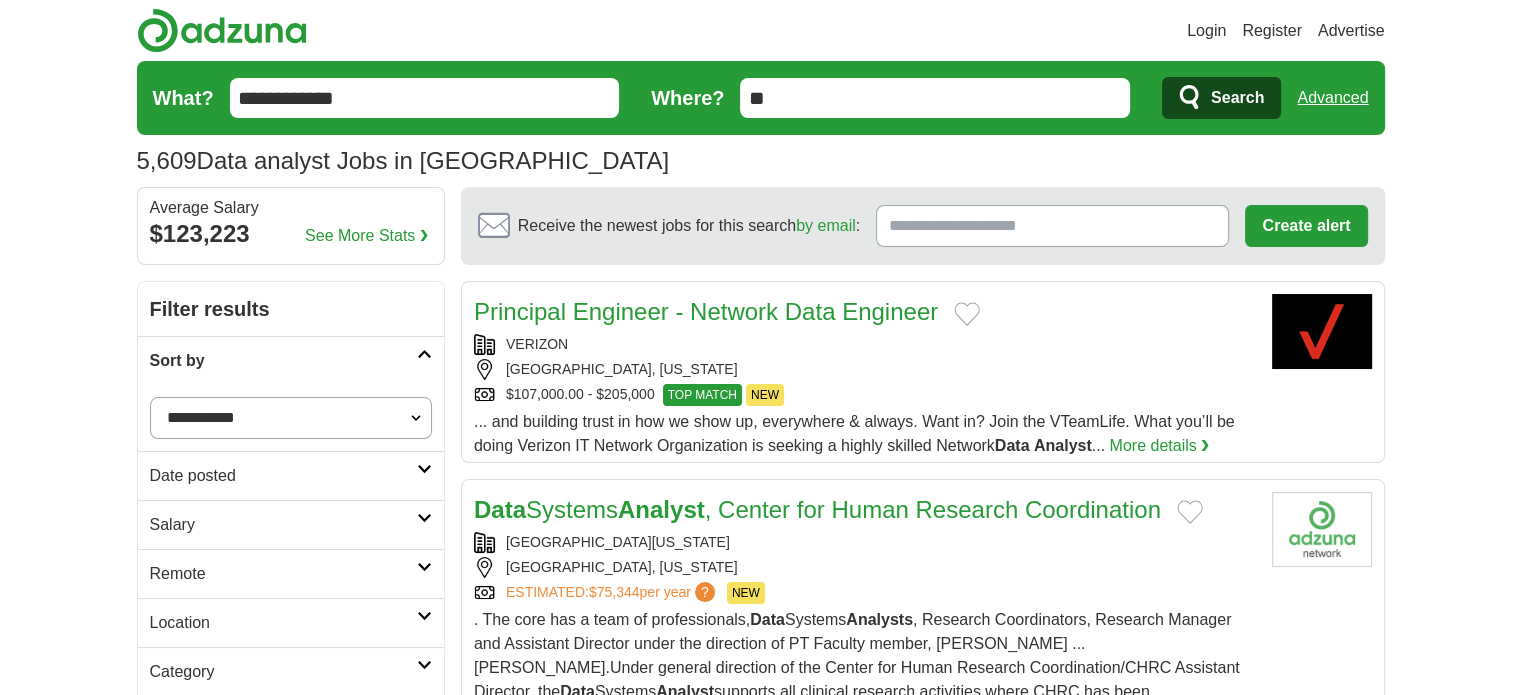 click on "Data  Systems  Analyst , Center for Human Research Coordination" at bounding box center [817, 510] 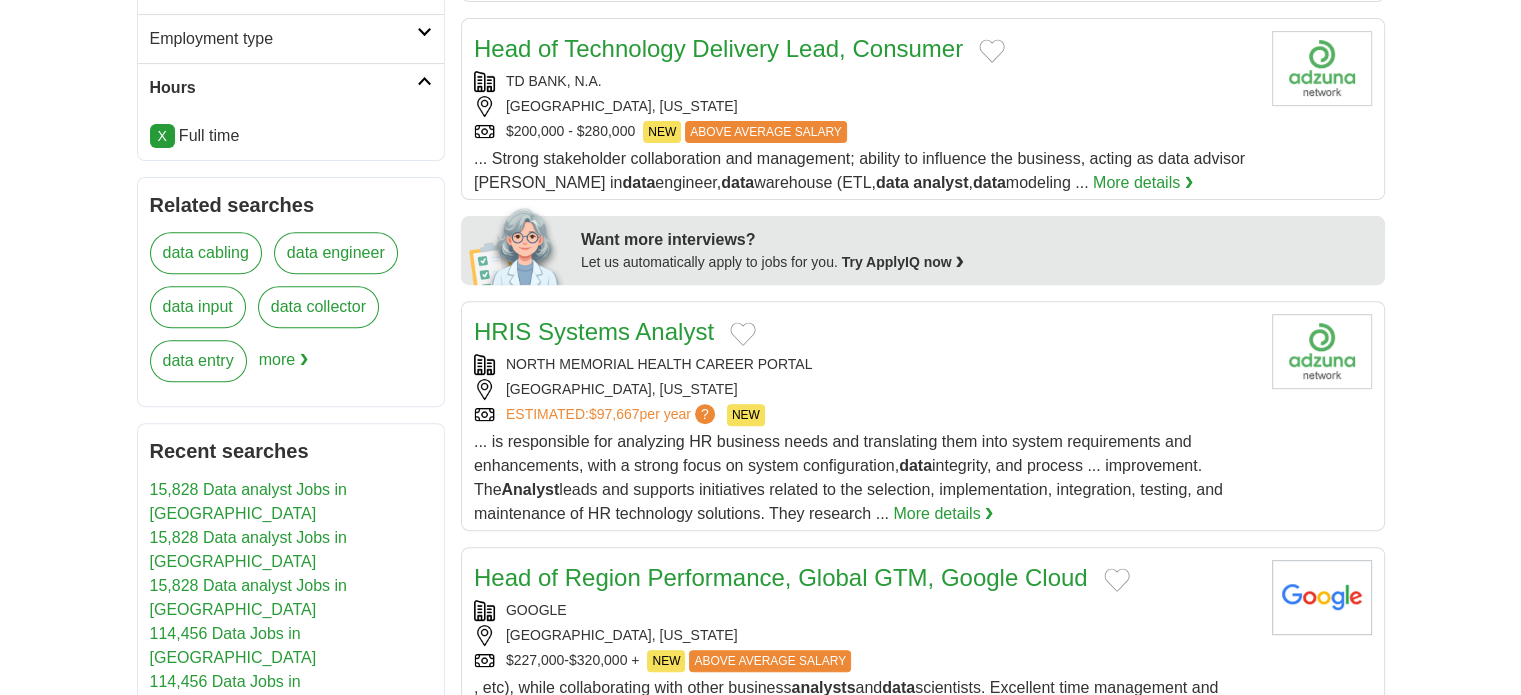 scroll, scrollTop: 727, scrollLeft: 0, axis: vertical 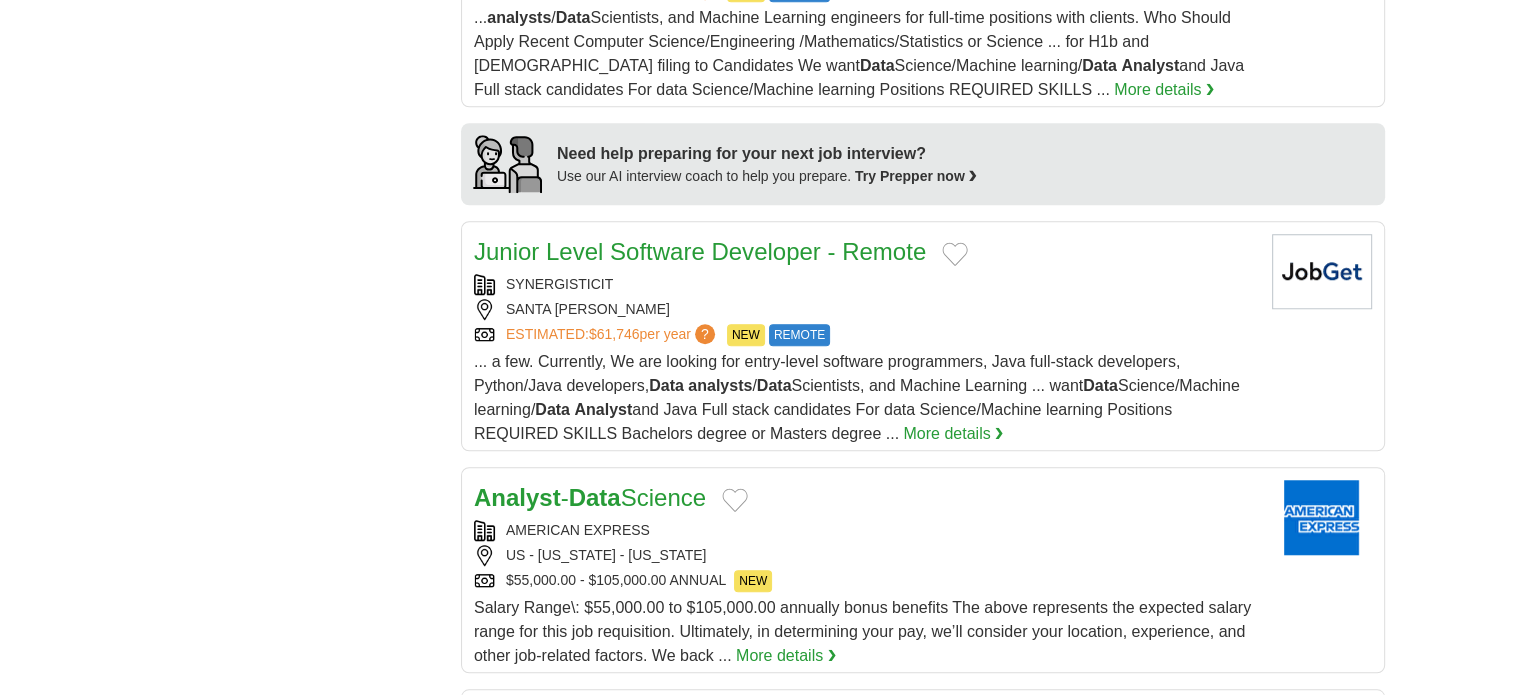 click on "AMERICAN EXPRESS" at bounding box center [865, 530] 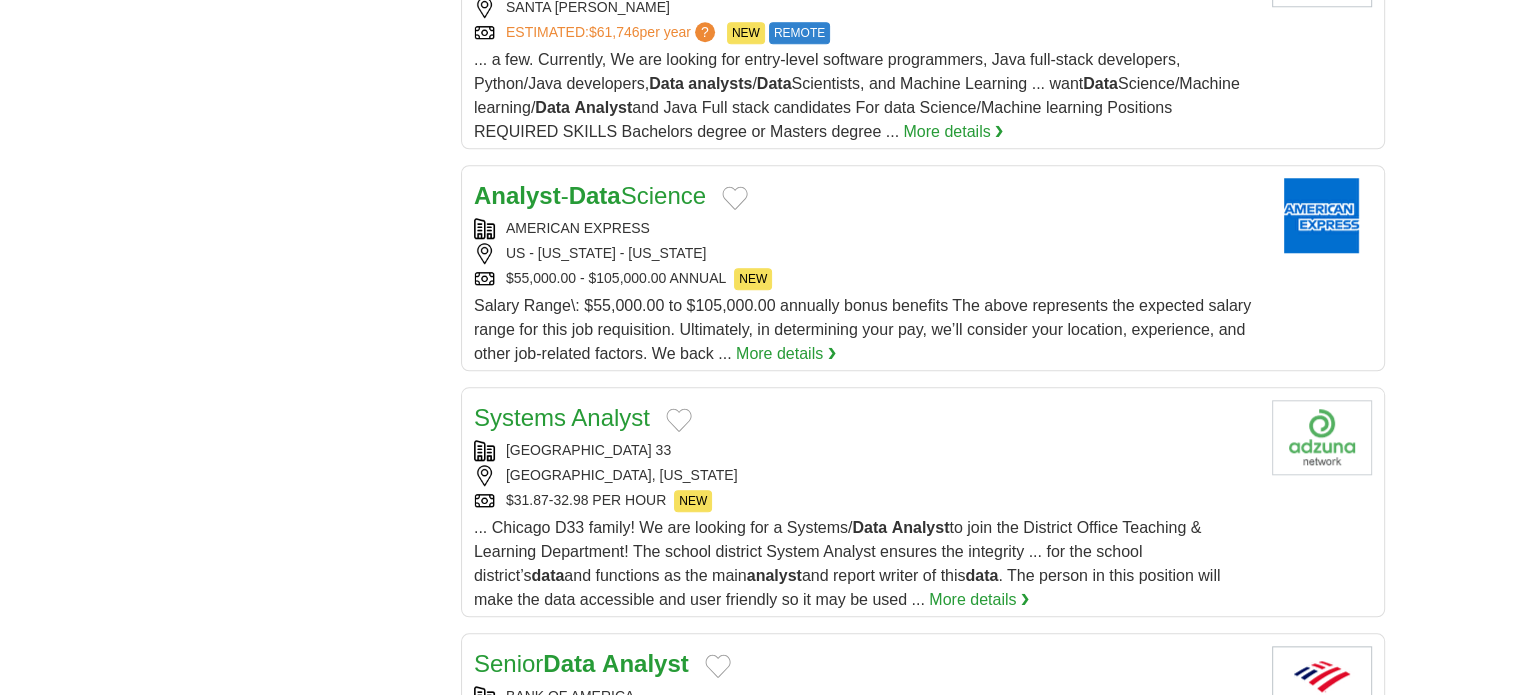 scroll, scrollTop: 1921, scrollLeft: 0, axis: vertical 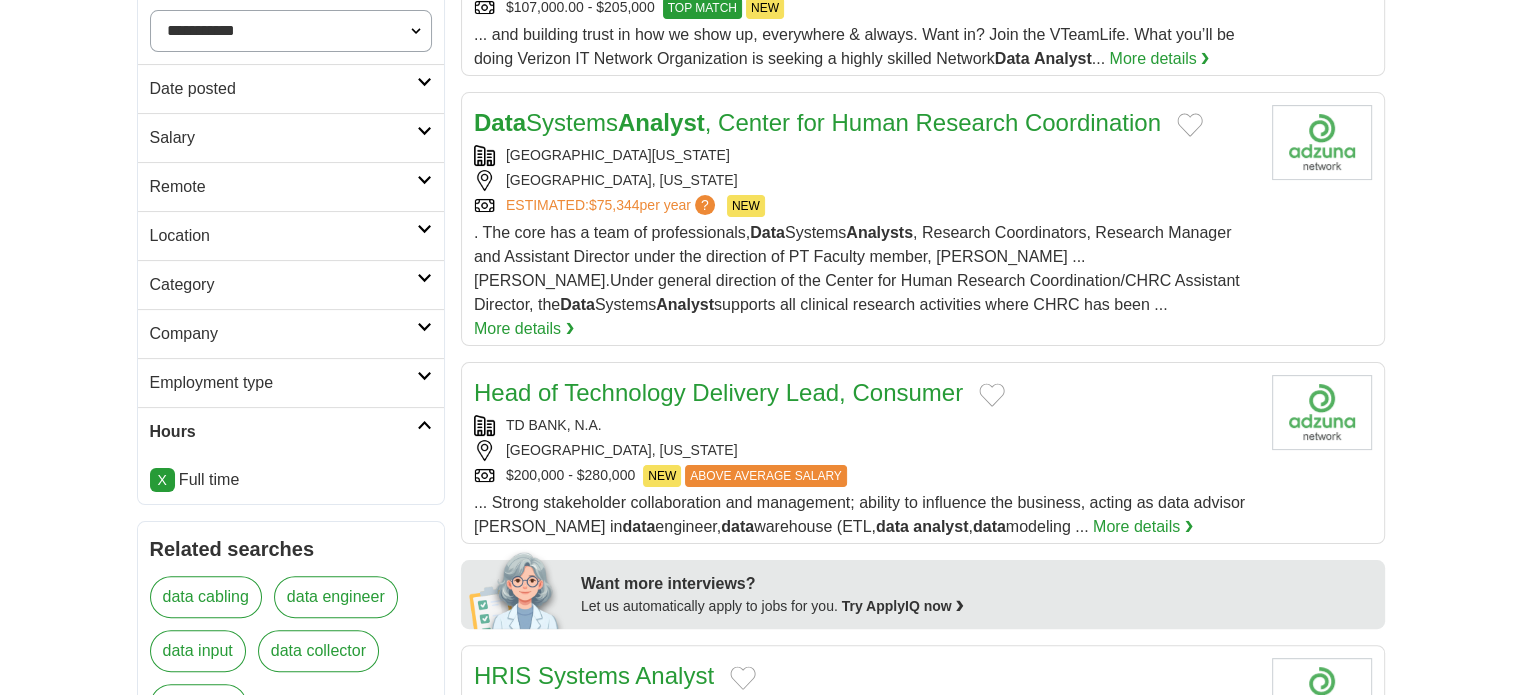 click on "Category" at bounding box center (283, 285) 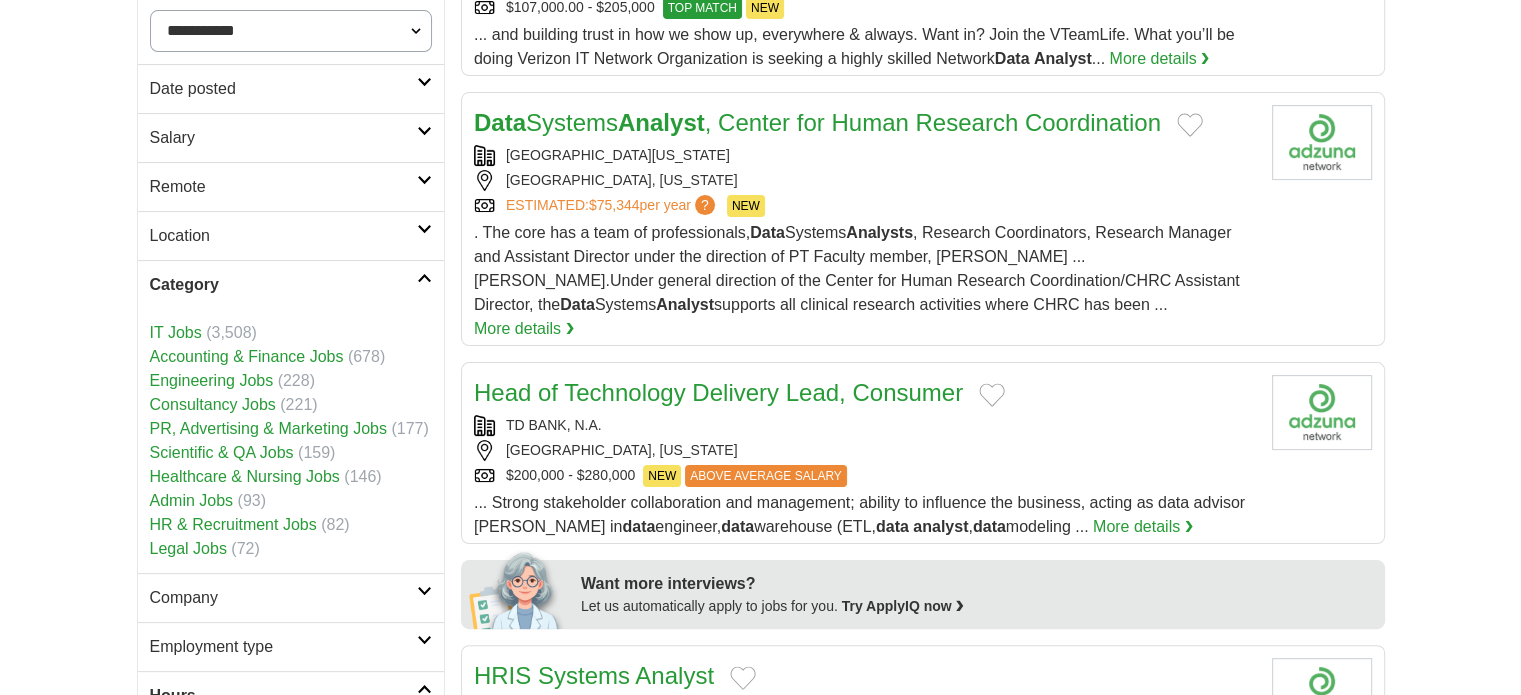 click on "Category" at bounding box center (283, 285) 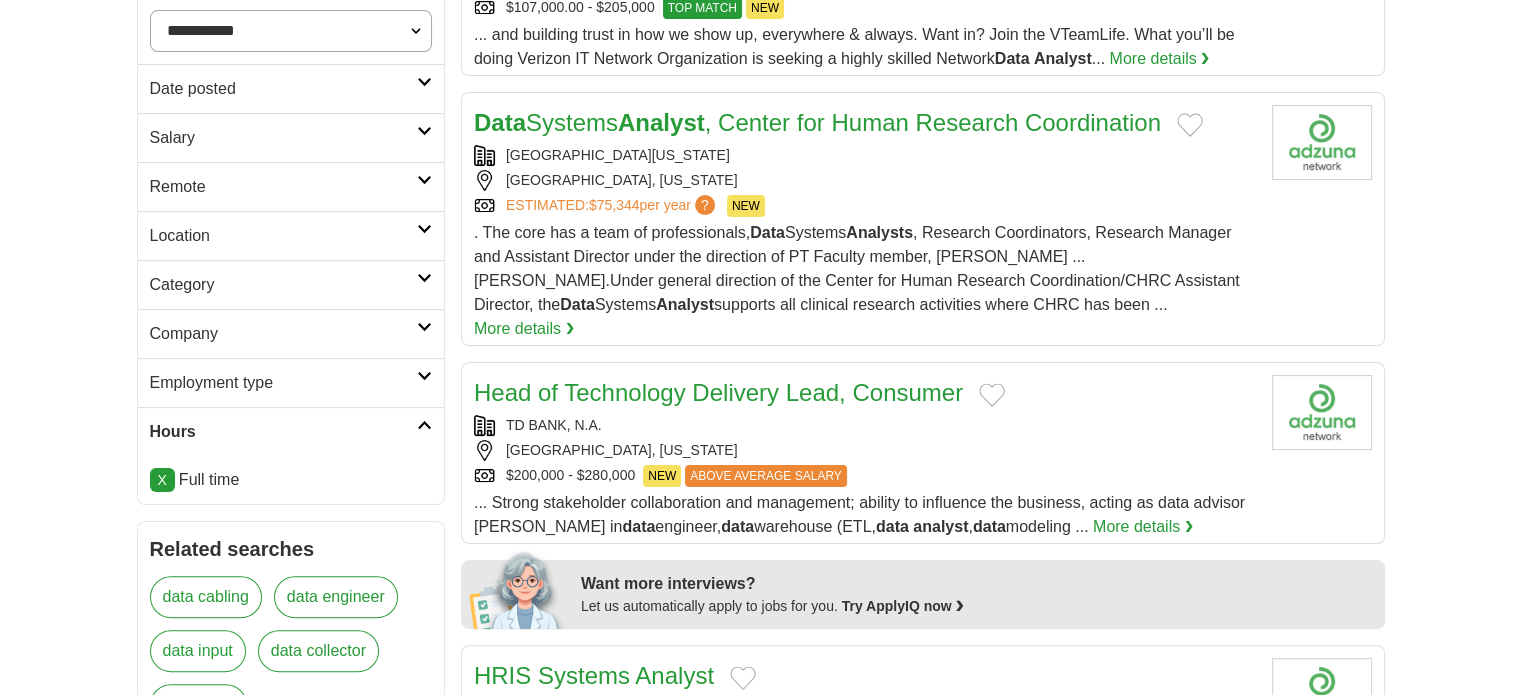 click on "Location" at bounding box center (283, 236) 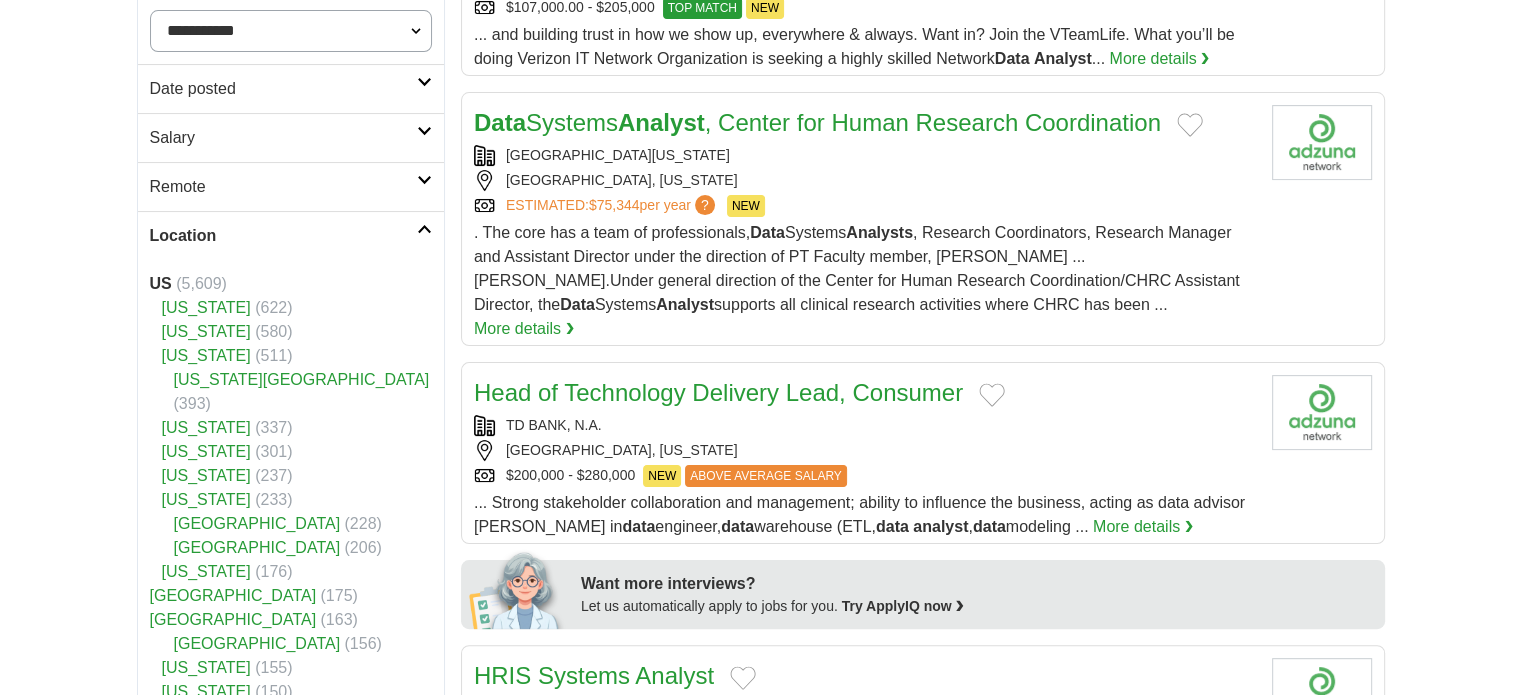 click on "Location" at bounding box center [283, 236] 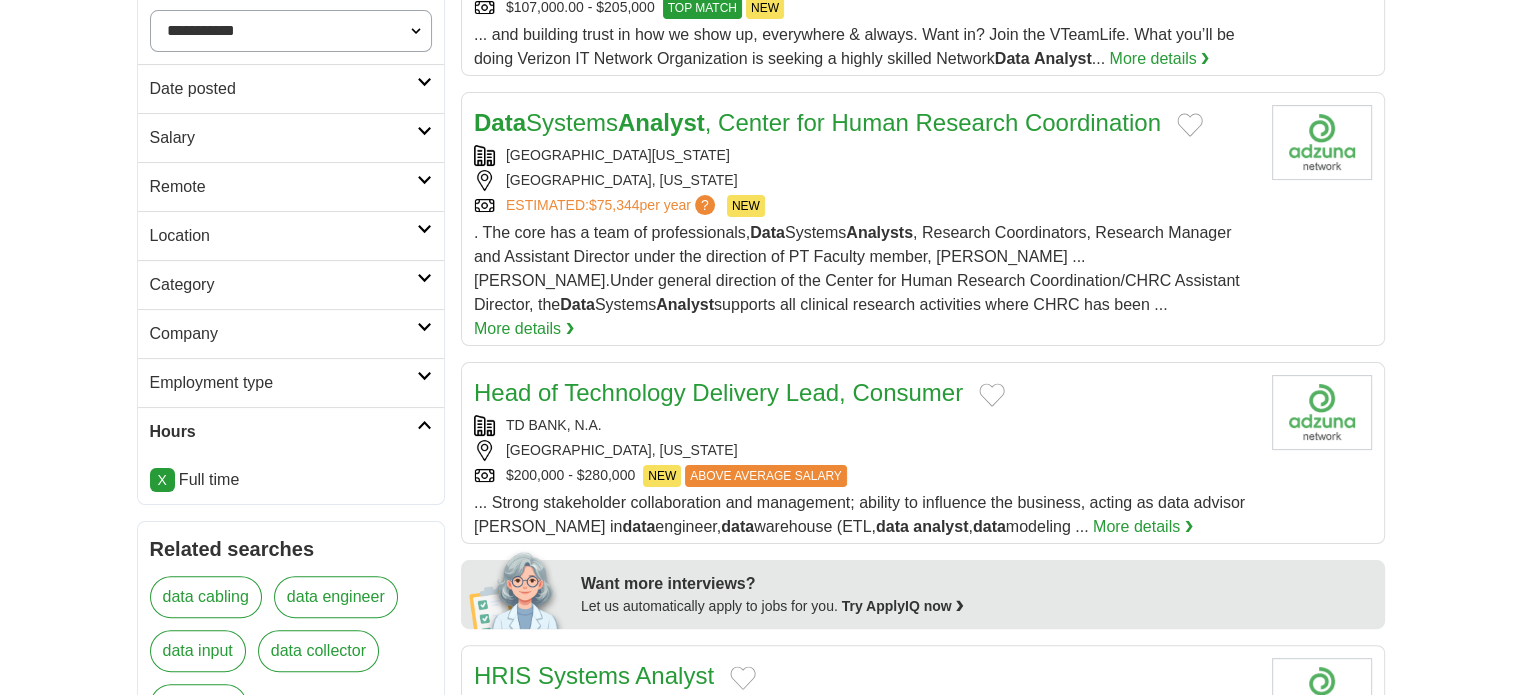 click on "Remote" at bounding box center (283, 187) 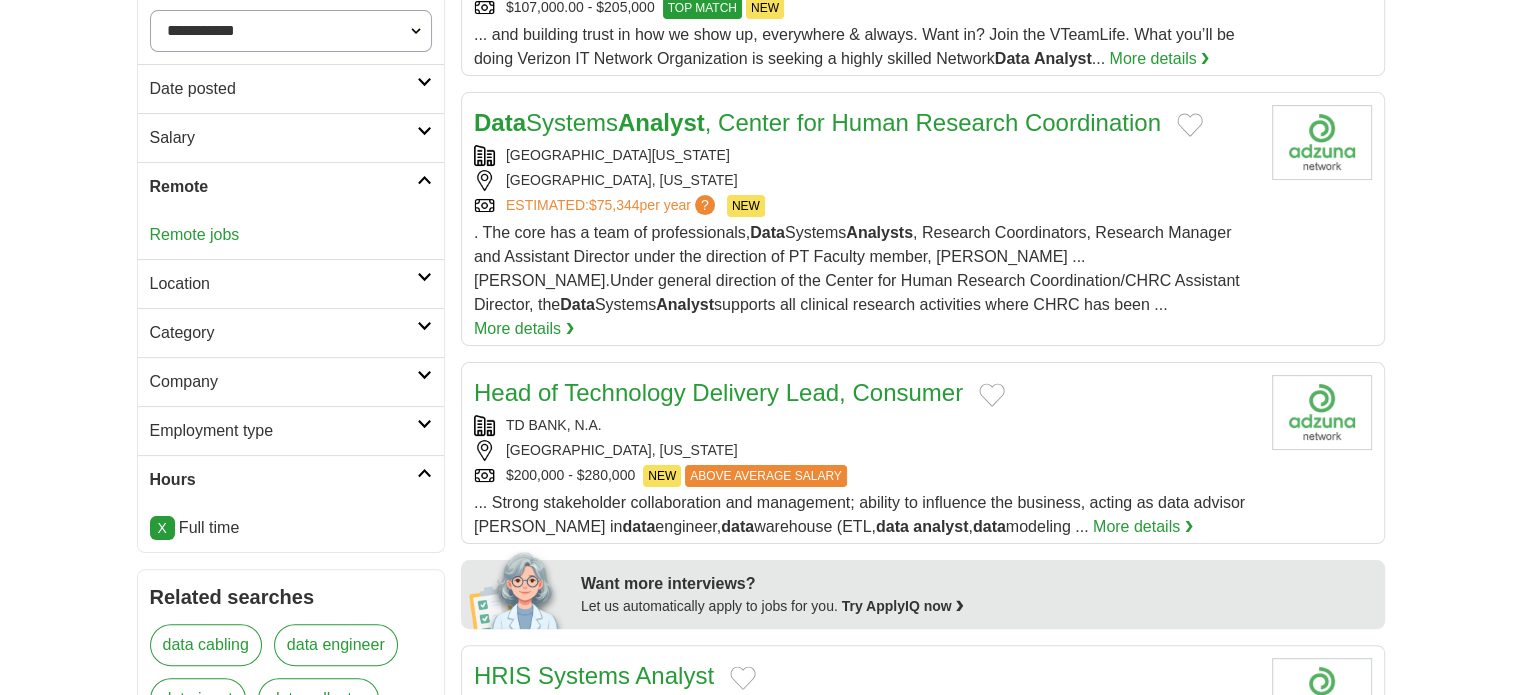 click on "Salary" at bounding box center (283, 138) 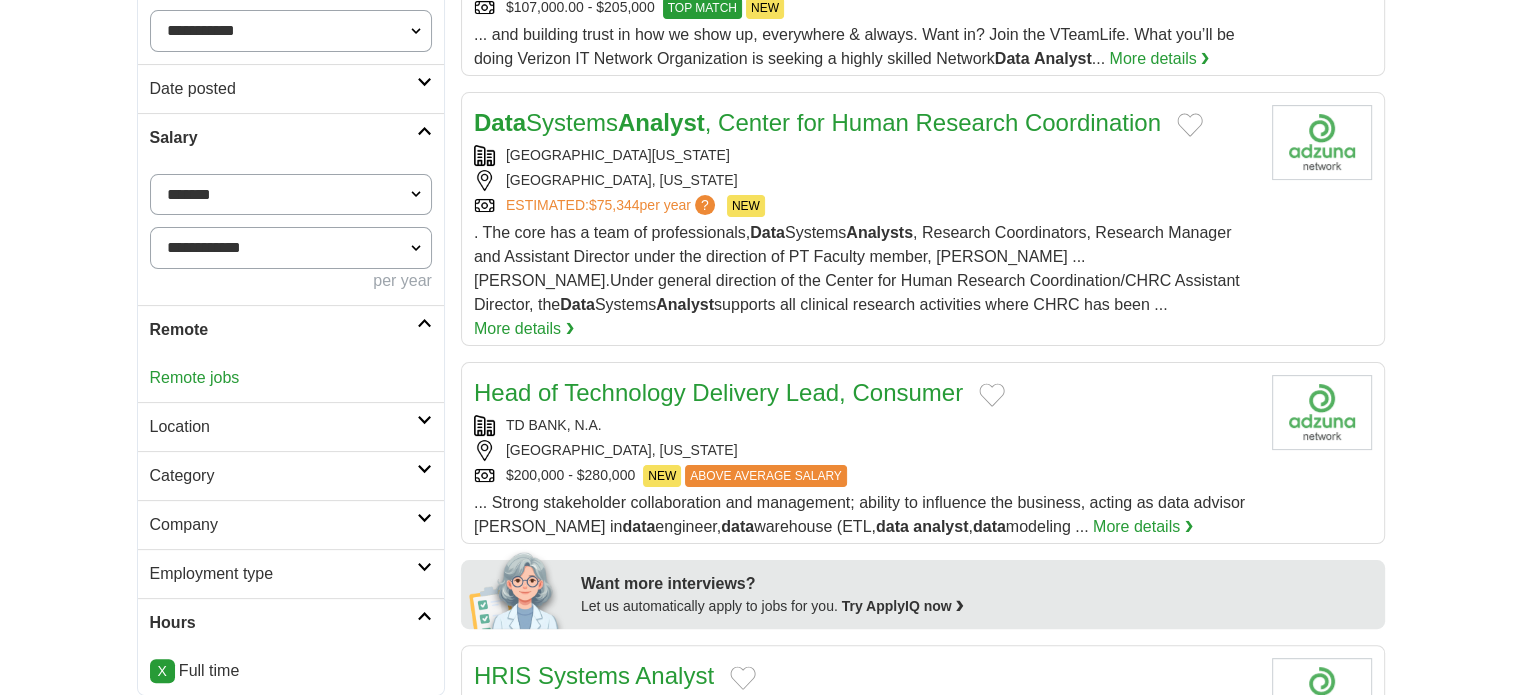 click on "Date posted" at bounding box center [283, 89] 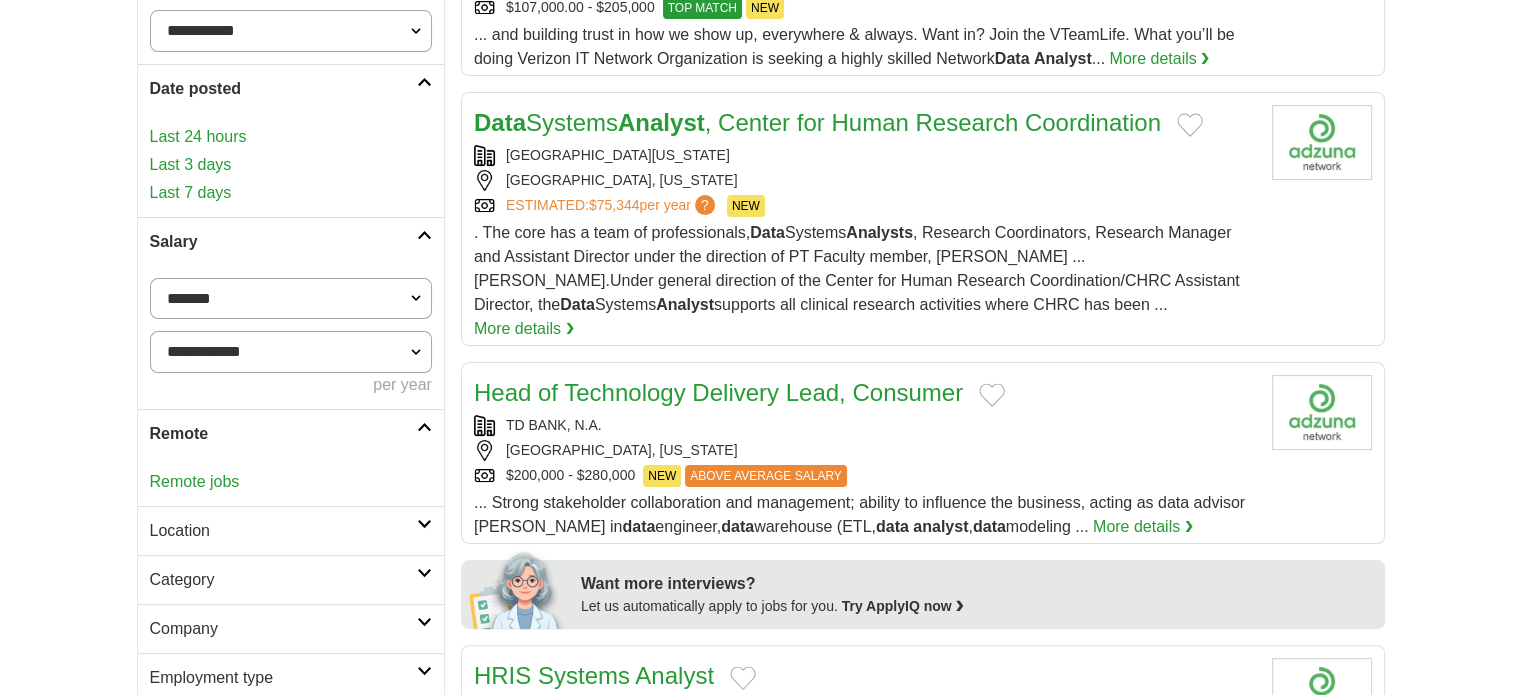 click on "Last 24 hours" at bounding box center (291, 137) 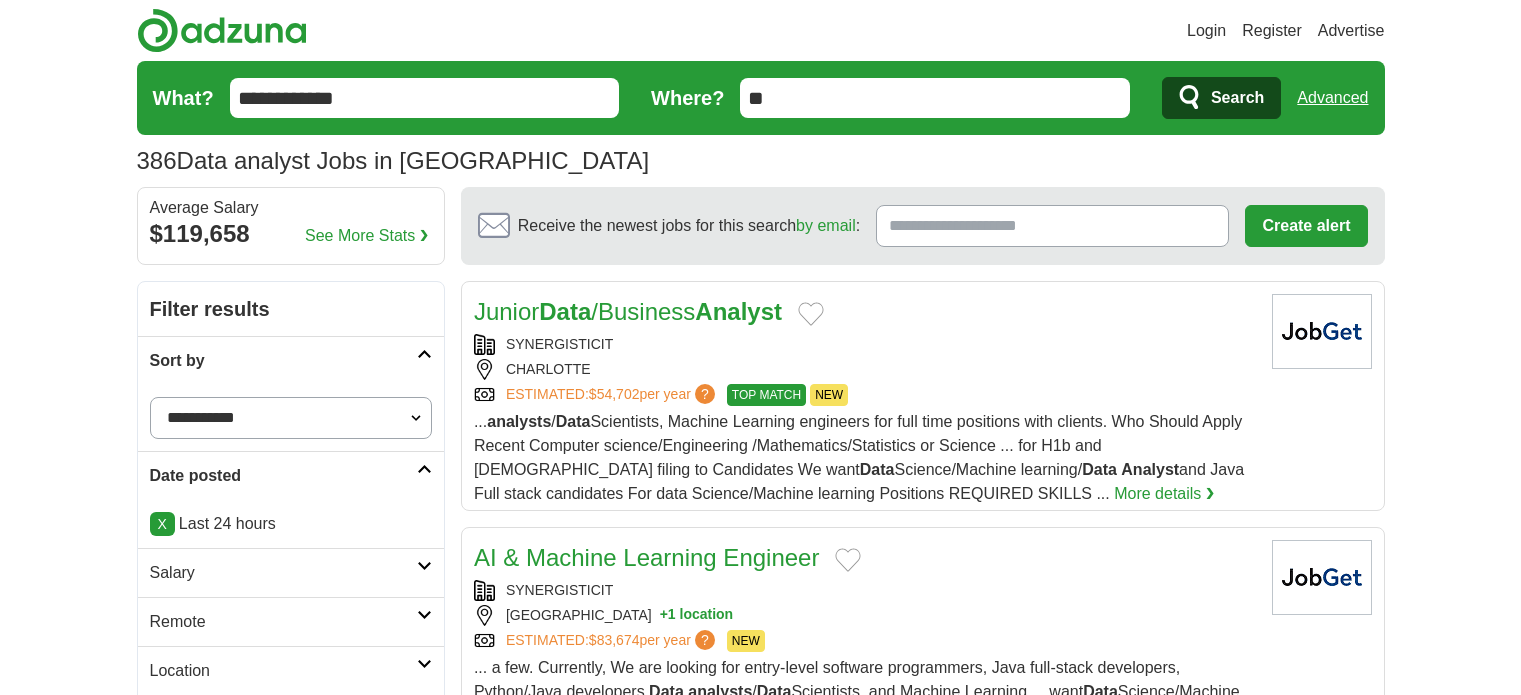 scroll, scrollTop: 0, scrollLeft: 0, axis: both 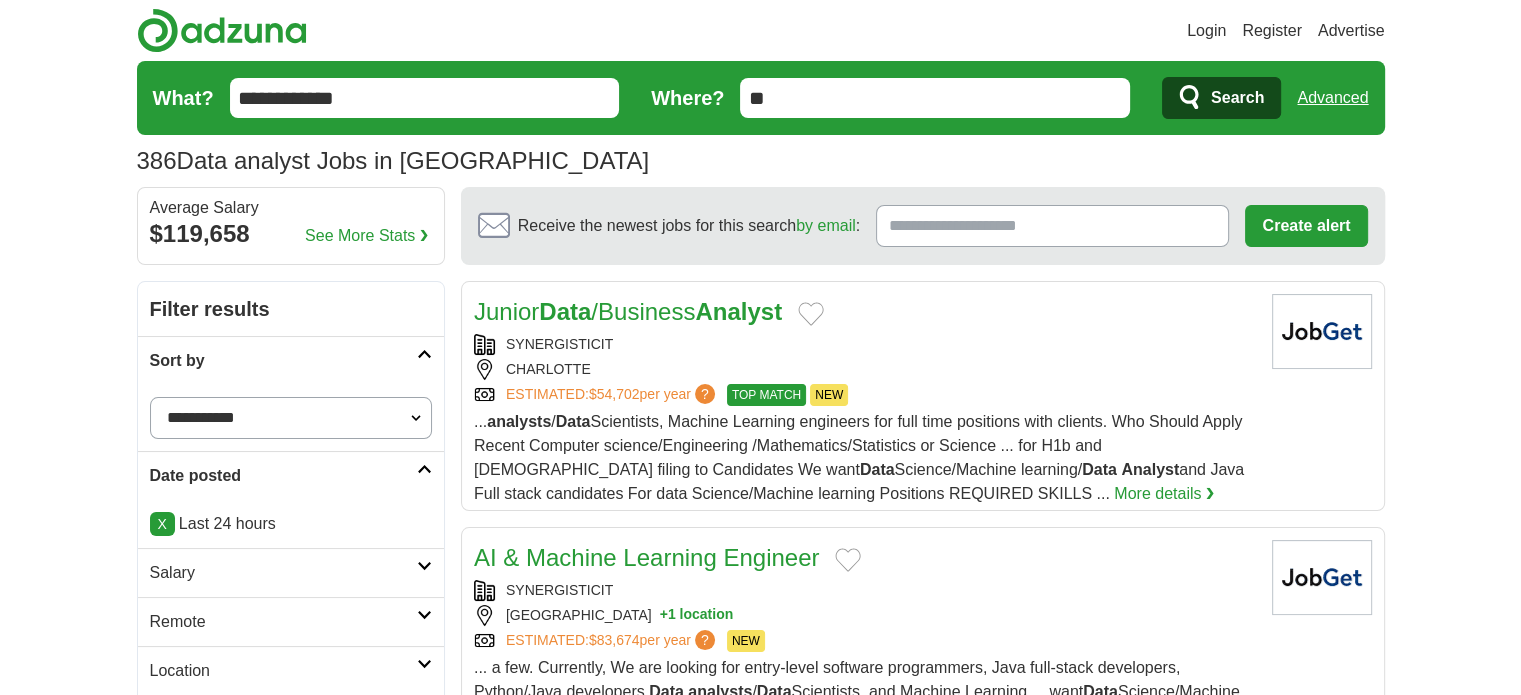 click on "Junior  Data /Business  Analyst" at bounding box center (628, 311) 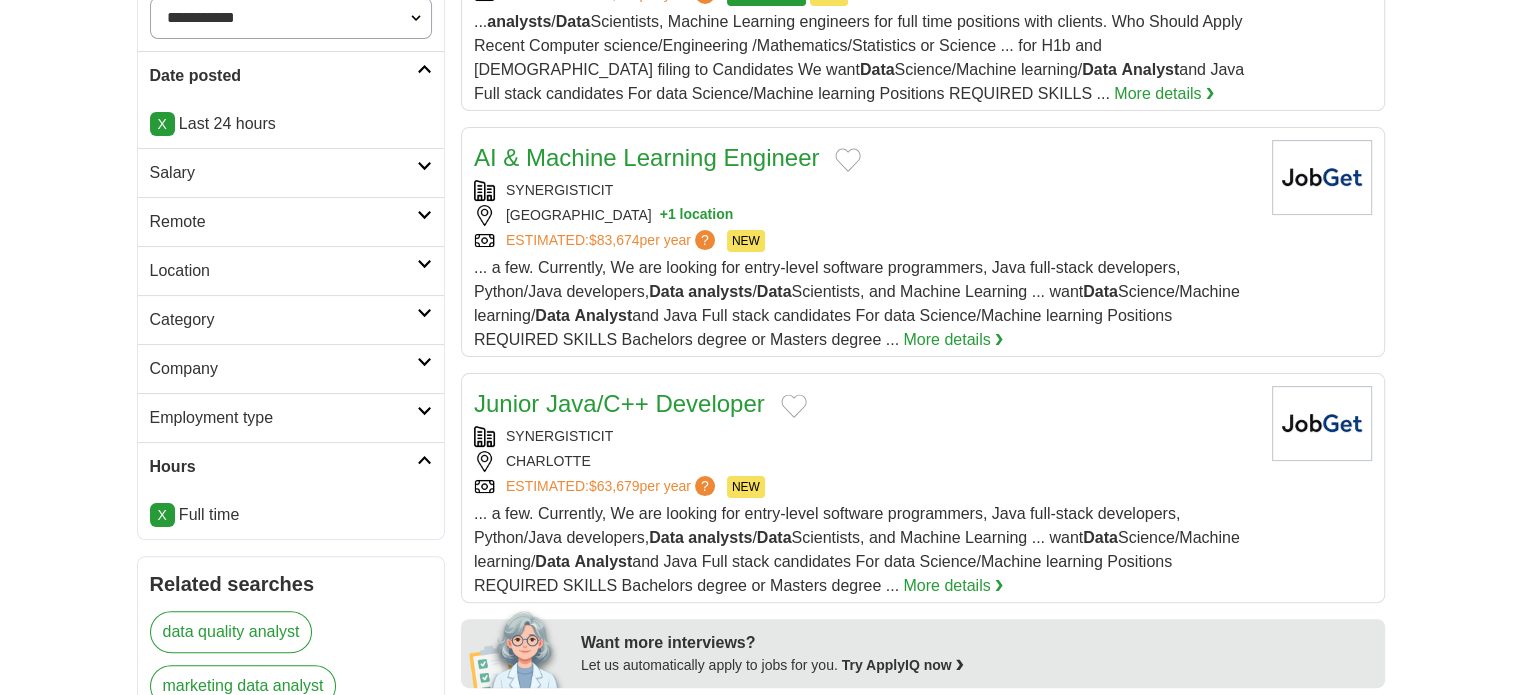 scroll, scrollTop: 444, scrollLeft: 0, axis: vertical 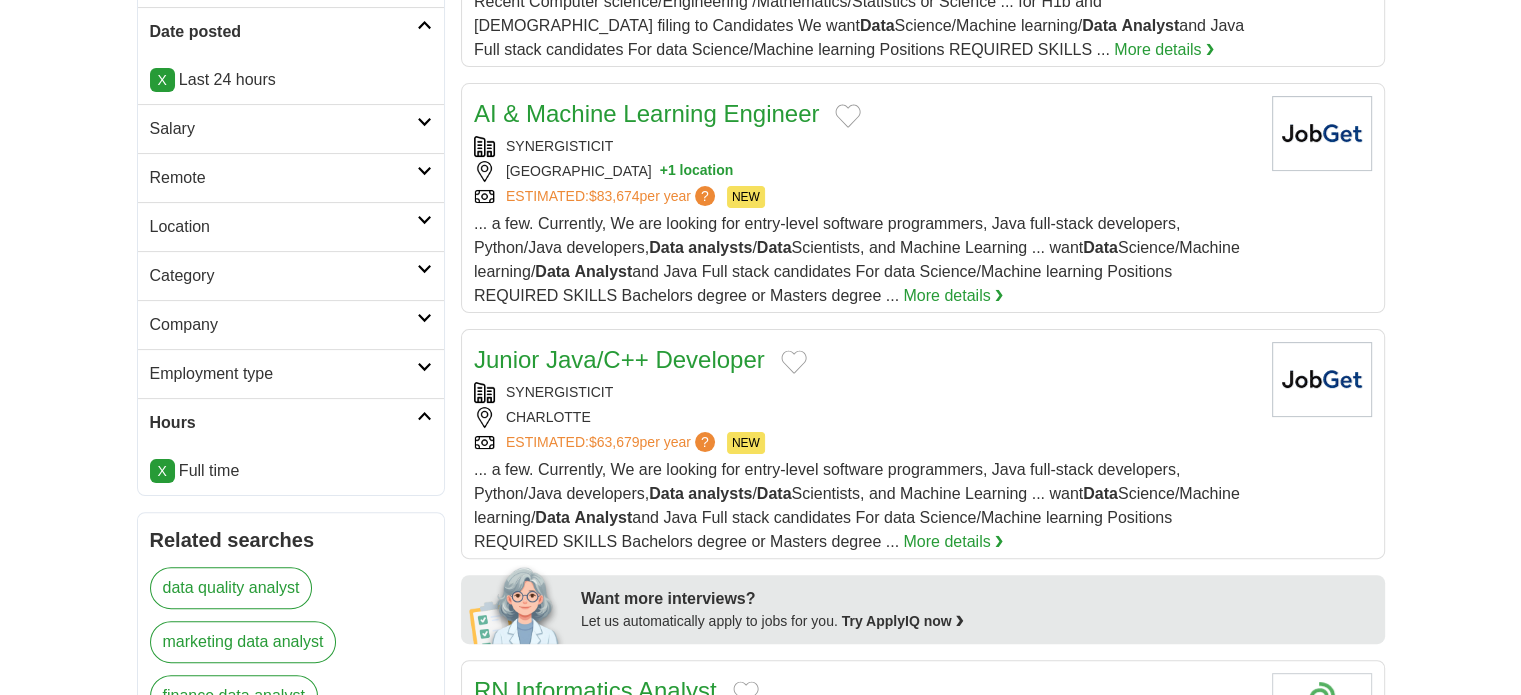click on "...  a few. Currently, We are looking for entry-level software programmers, Java full-stack developers, Python/Java developers,  Data   analysts /  Data  Scientists, and Machine Learning ...  want  Data  Science/Machine learning/ Data   Analyst  and Java Full stack candidates For data Science/Machine learning Positions REQUIRED SKILLS Bachelors degree or Masters degree ..." at bounding box center (857, 259) 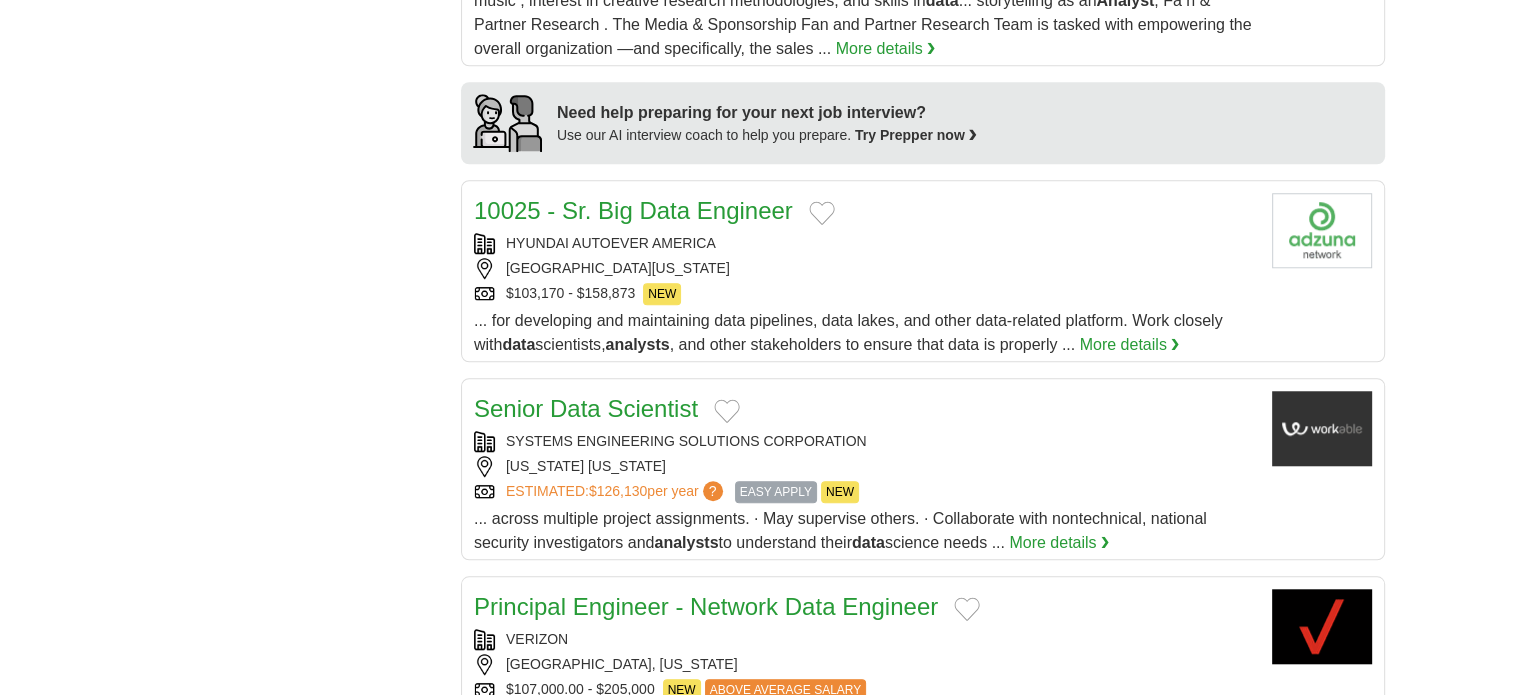scroll, scrollTop: 1704, scrollLeft: 0, axis: vertical 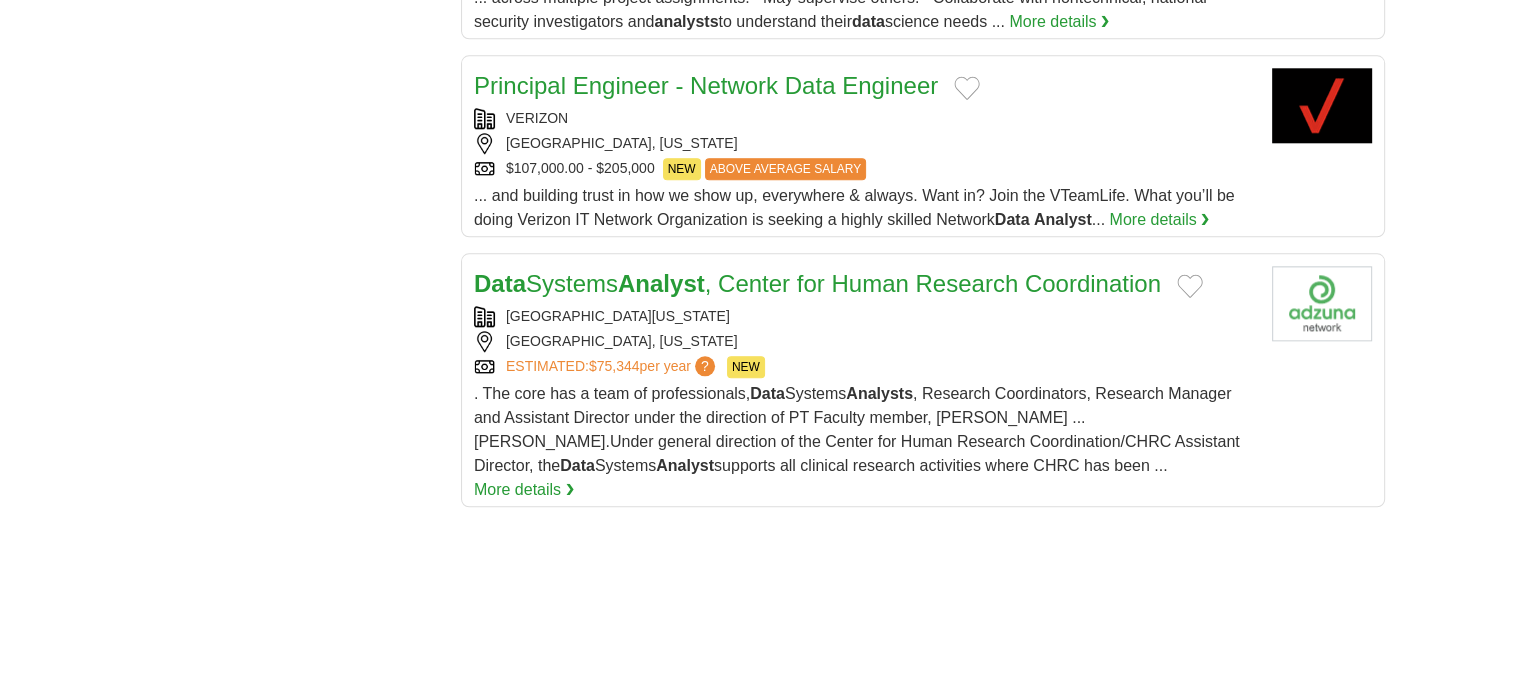 click at bounding box center (1322, 303) 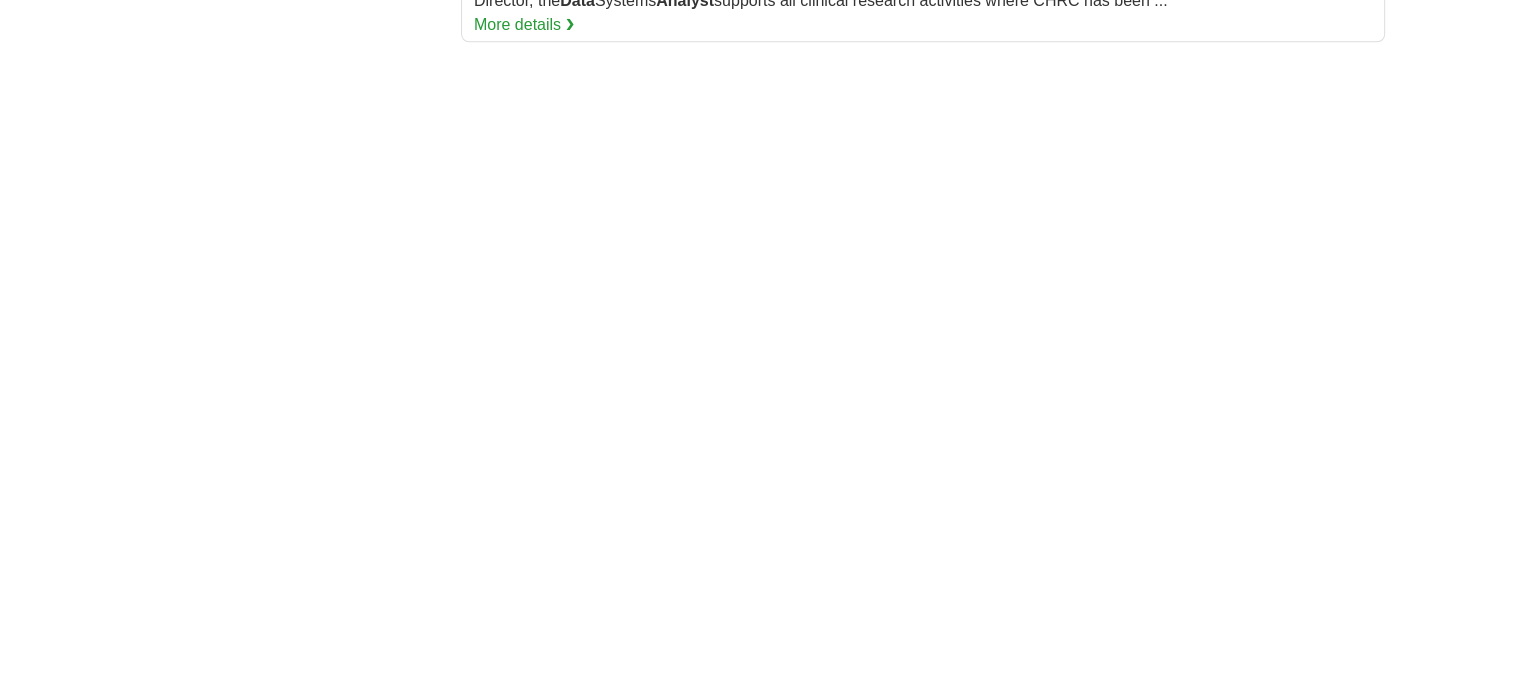 scroll, scrollTop: 2655, scrollLeft: 0, axis: vertical 